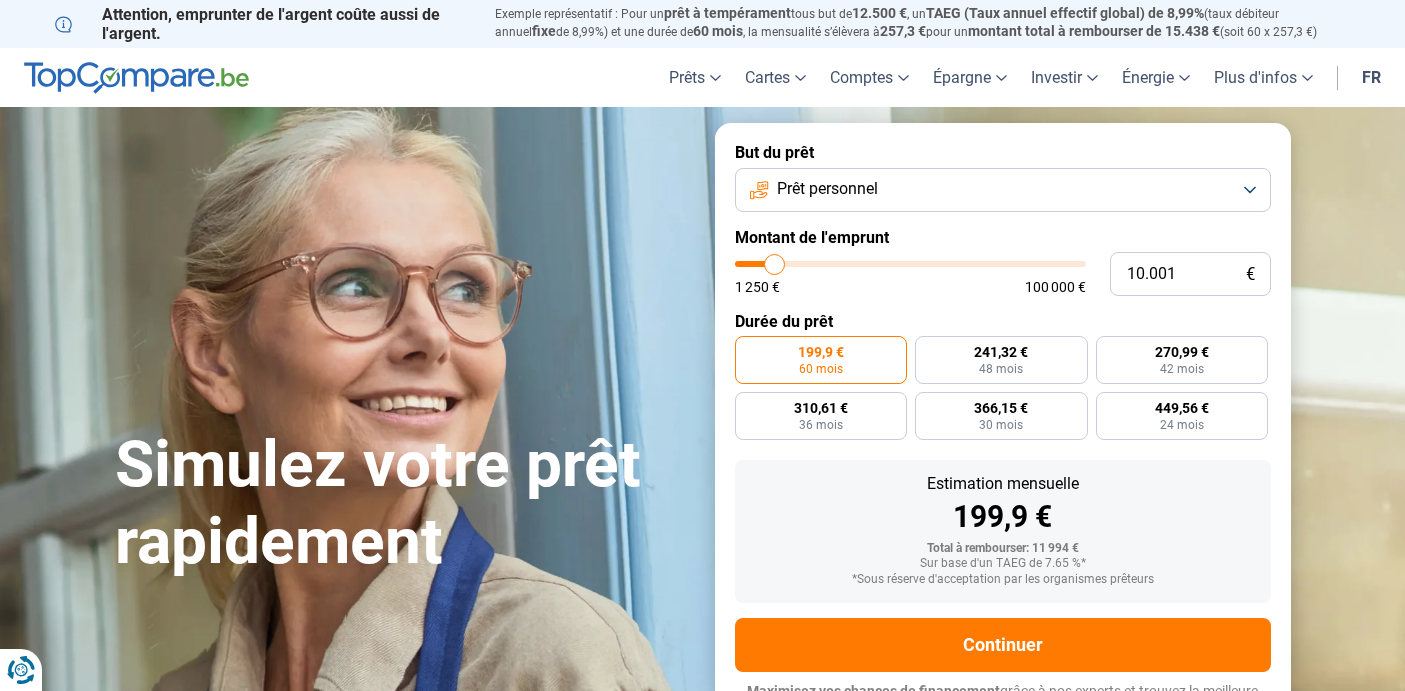 scroll, scrollTop: 0, scrollLeft: 0, axis: both 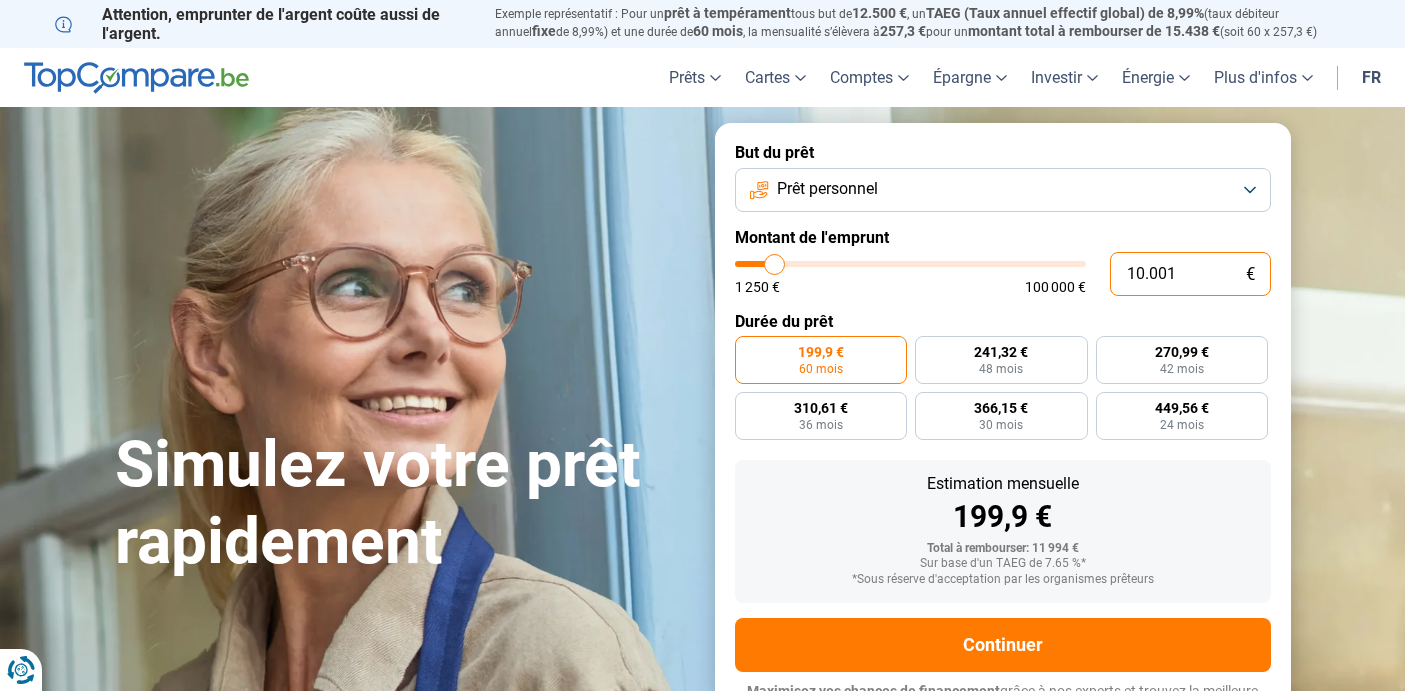click on "10.001" at bounding box center (1190, 274) 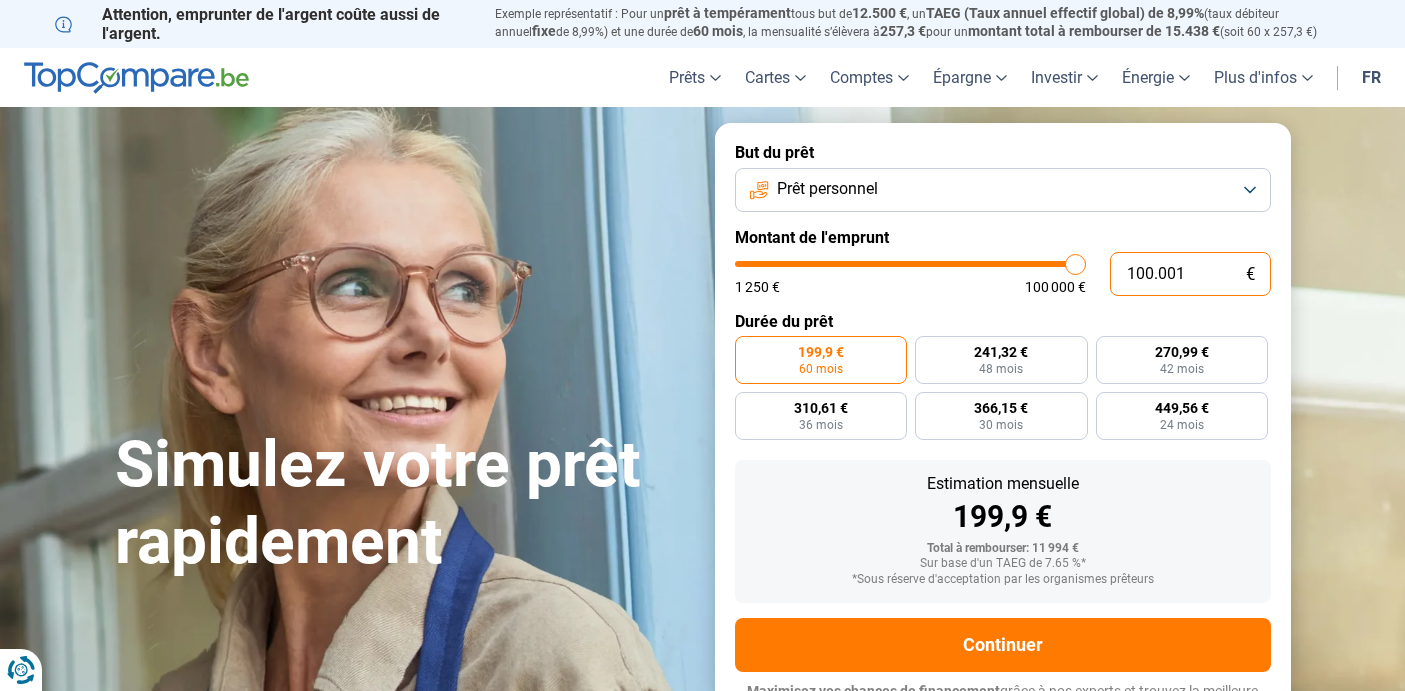 type on "100.000" 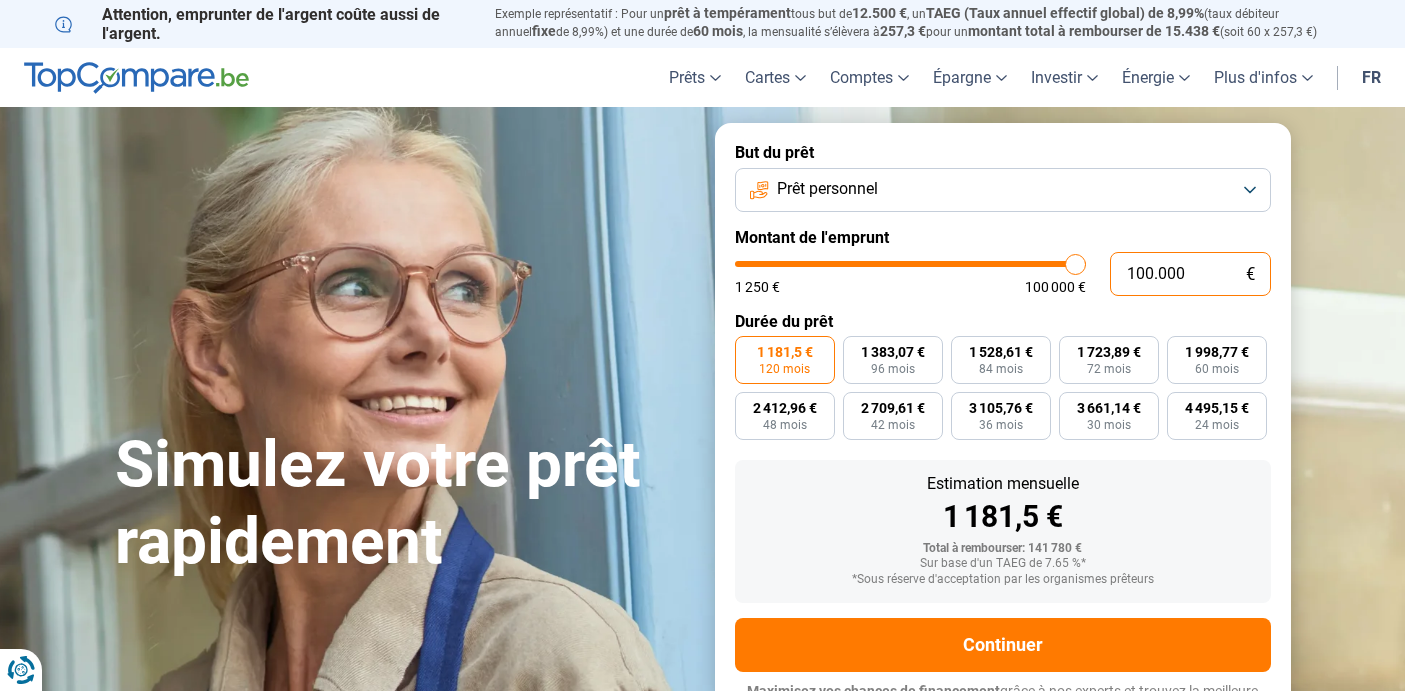 scroll, scrollTop: 26, scrollLeft: 0, axis: vertical 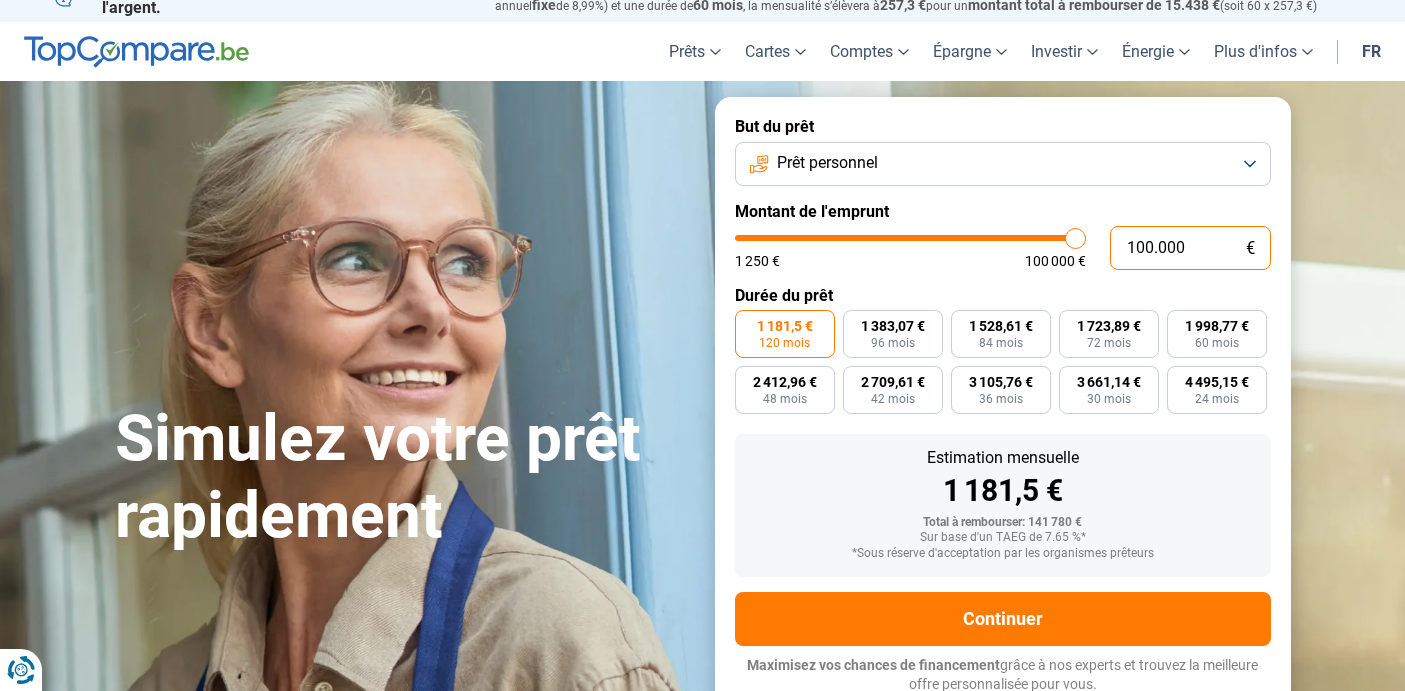 click on "100.000" at bounding box center (1190, 248) 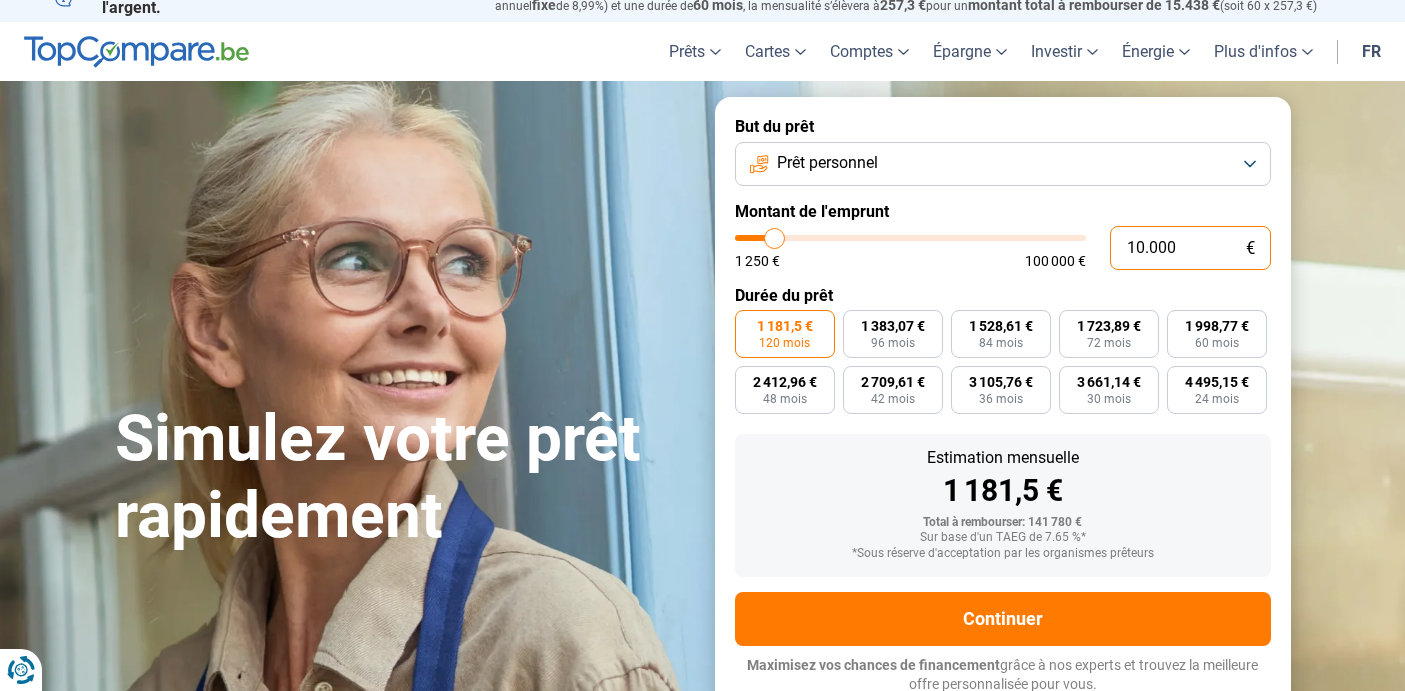 type on "0" 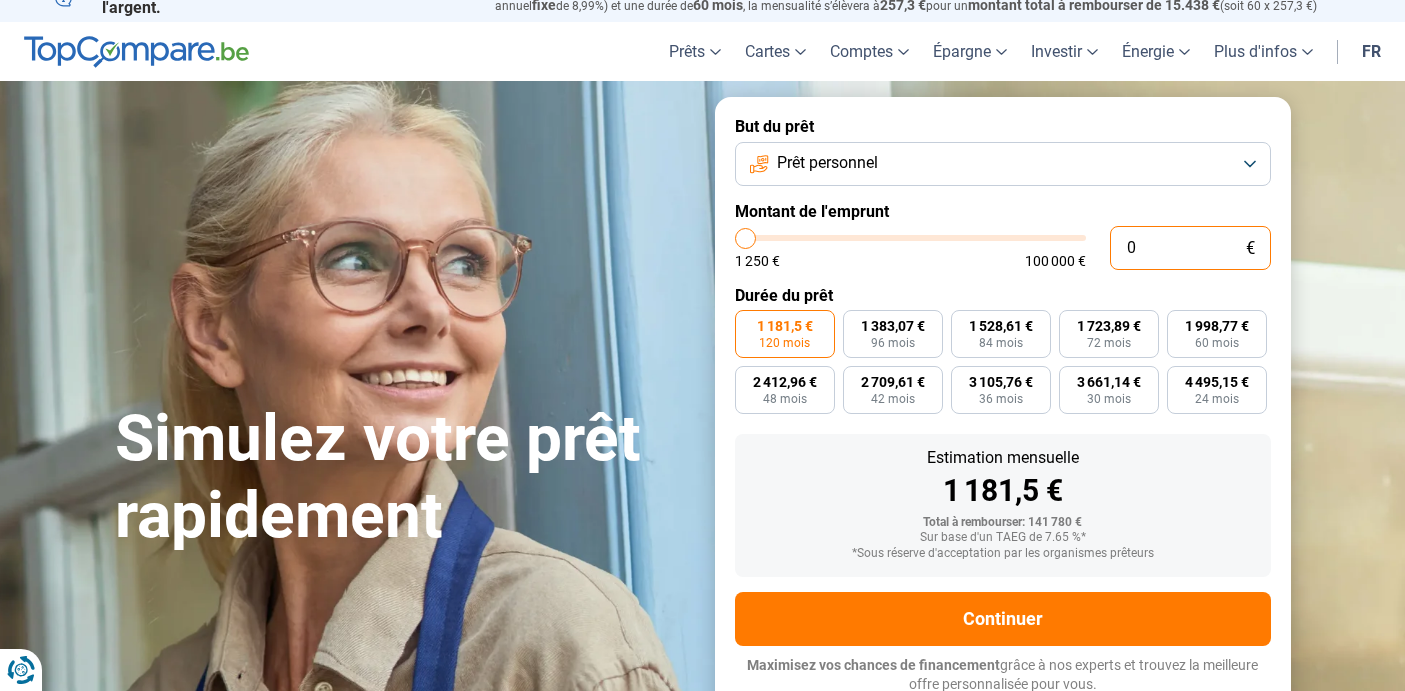 type on "5" 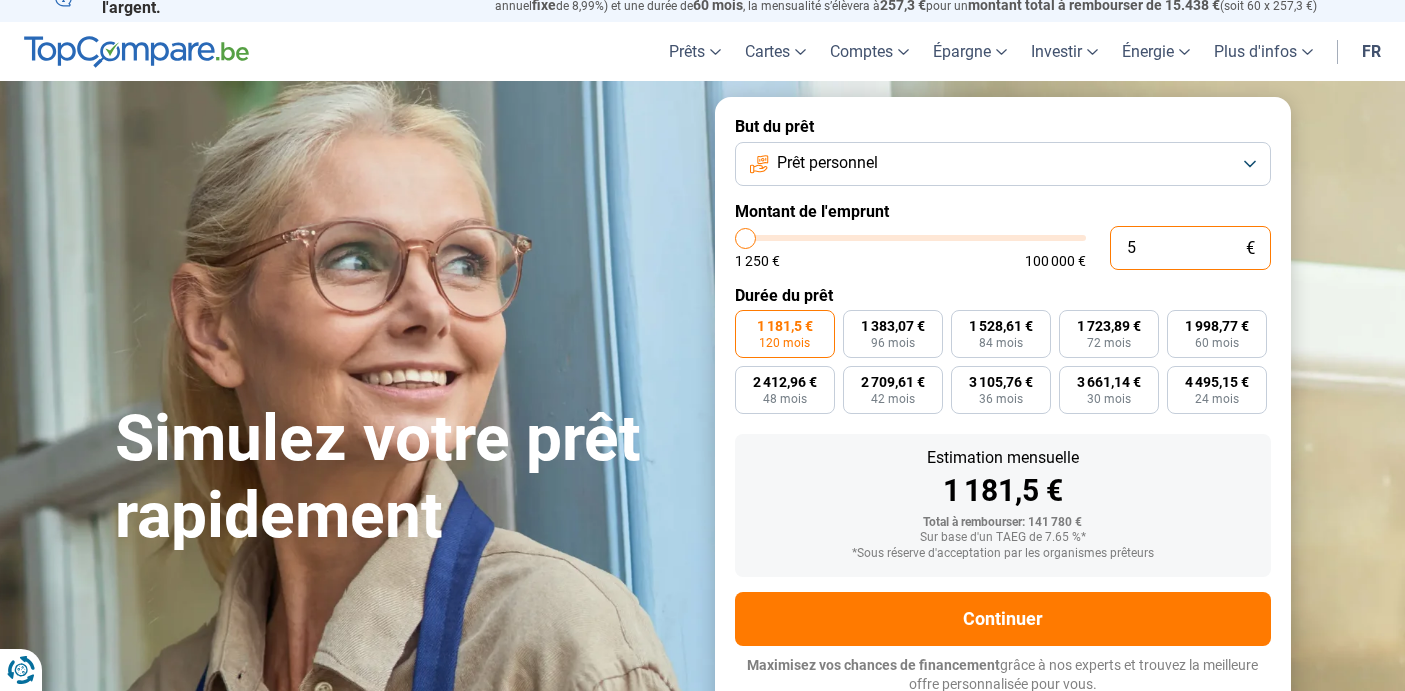 type on "1.250" 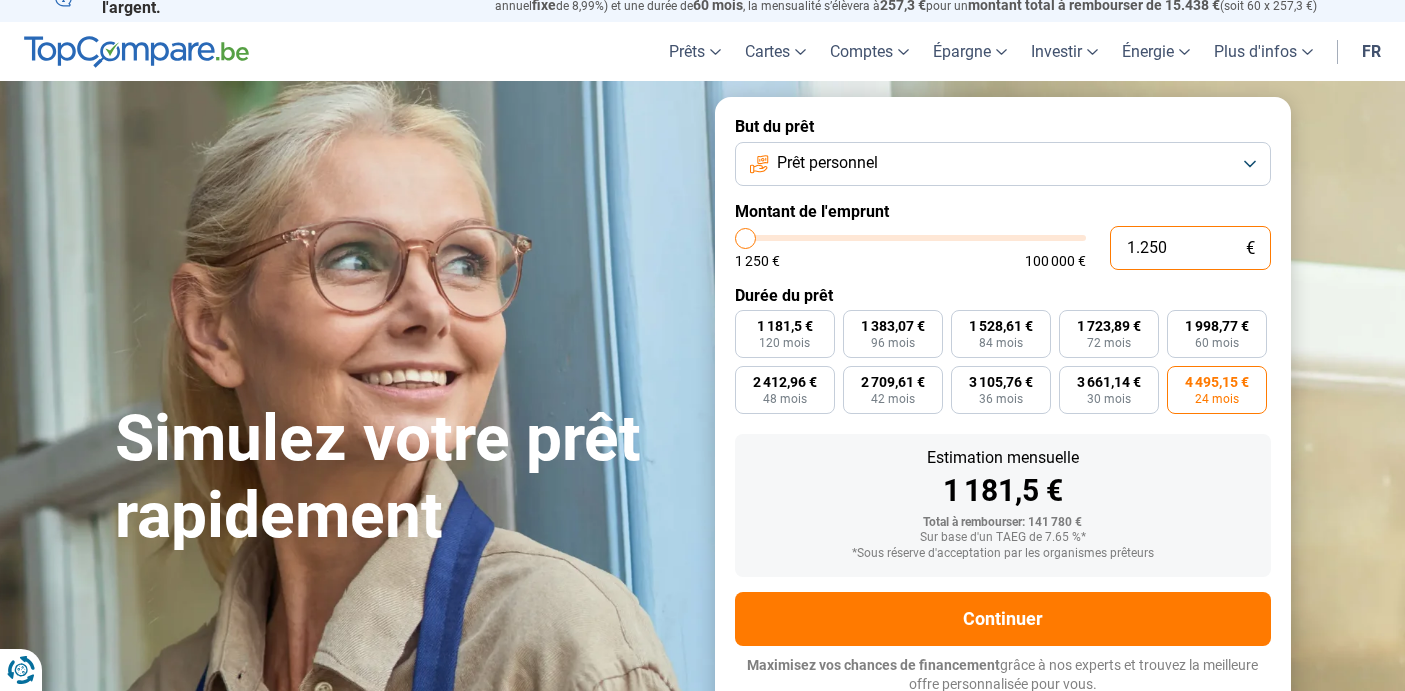 type on "12.500" 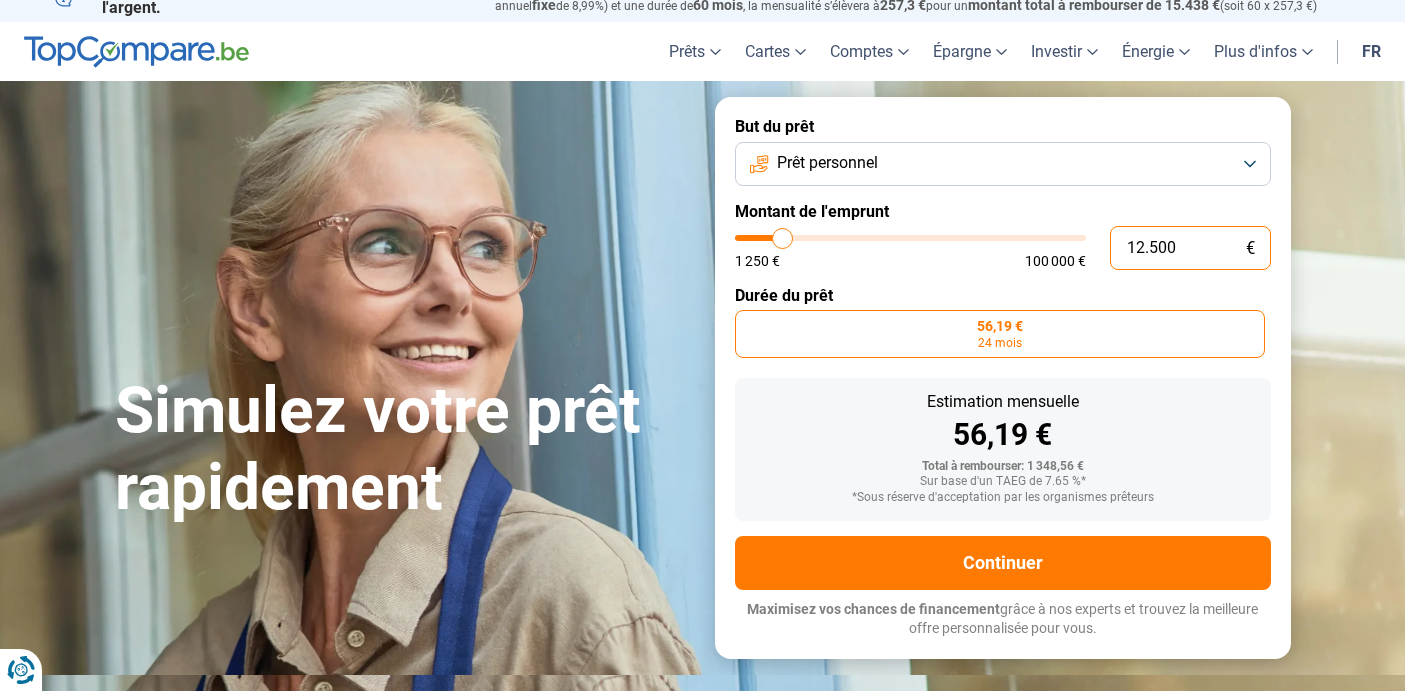 scroll, scrollTop: 0, scrollLeft: 0, axis: both 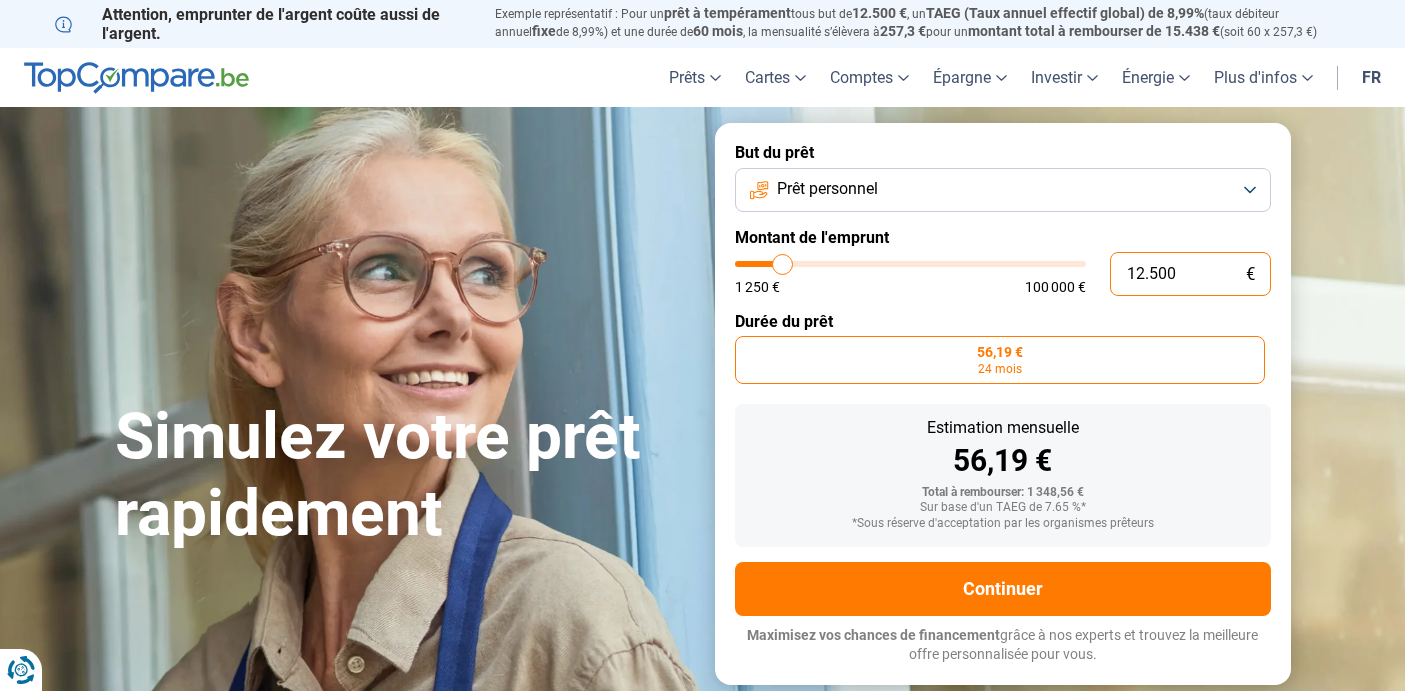 radio on "false" 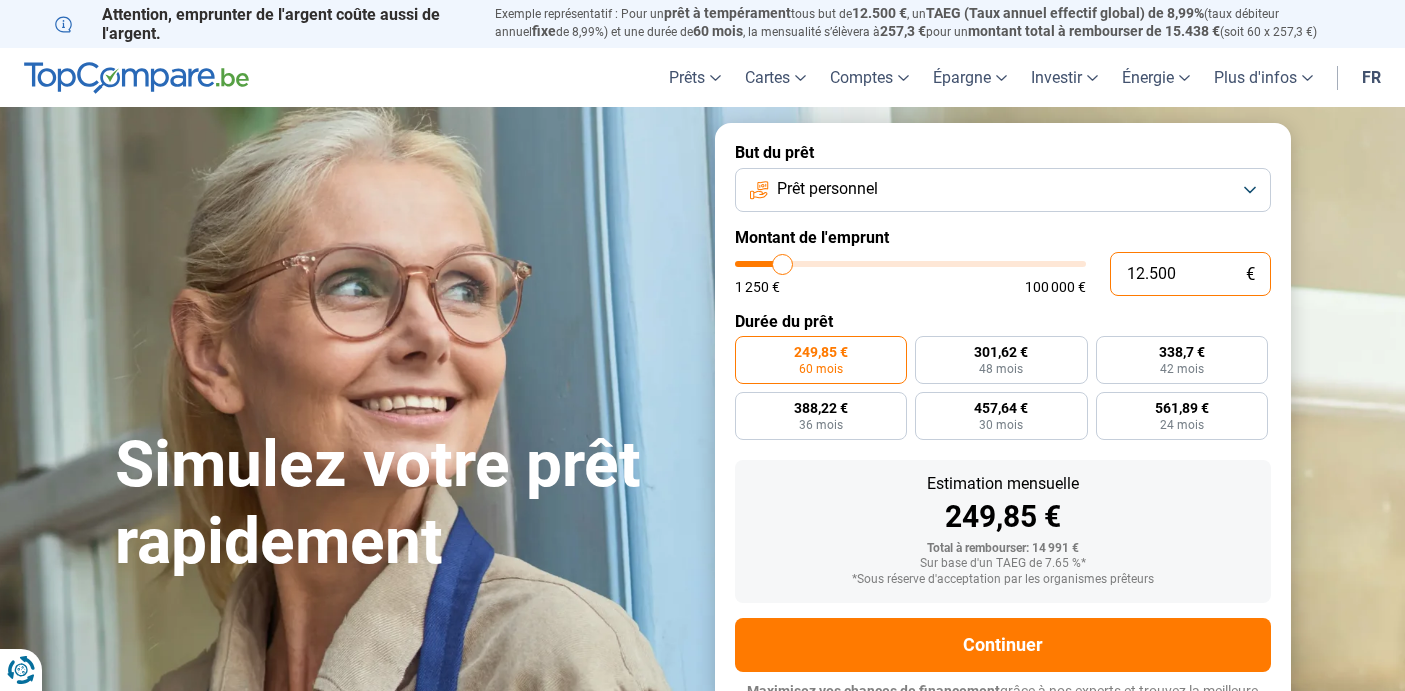 scroll, scrollTop: 26, scrollLeft: 0, axis: vertical 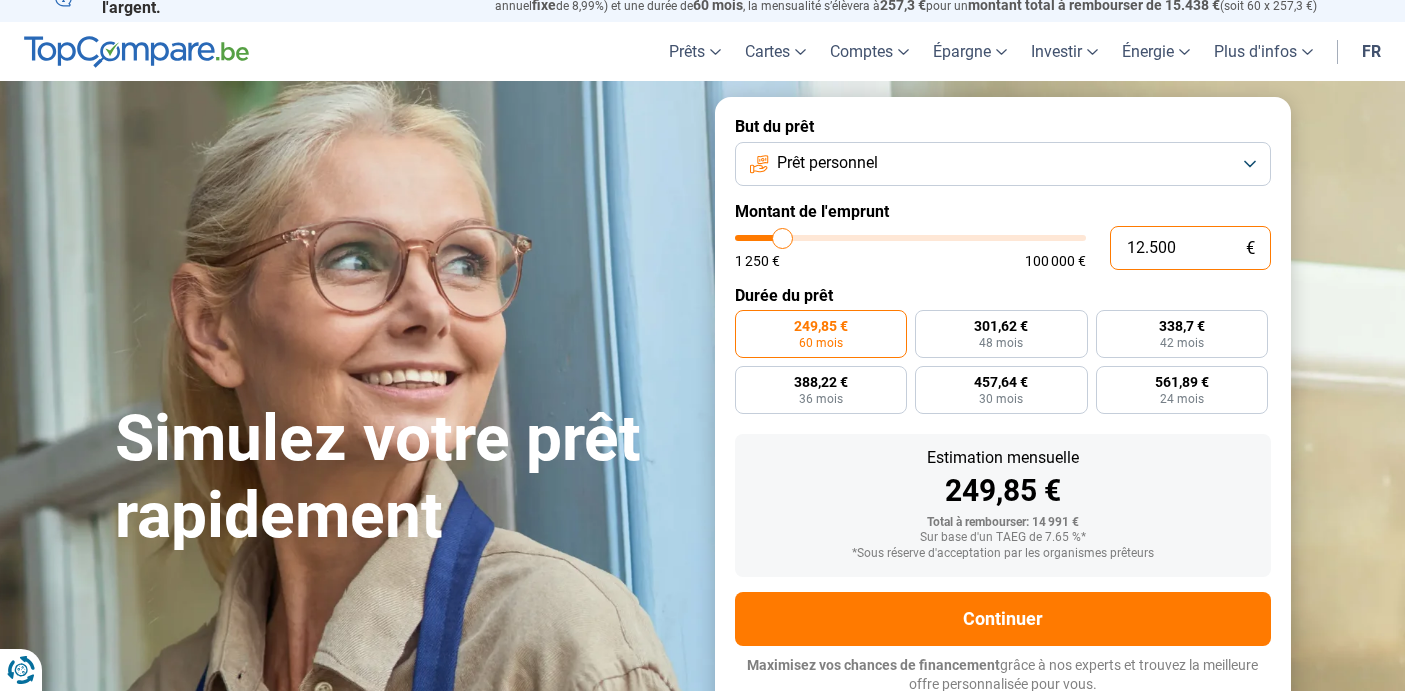 type on "1.250" 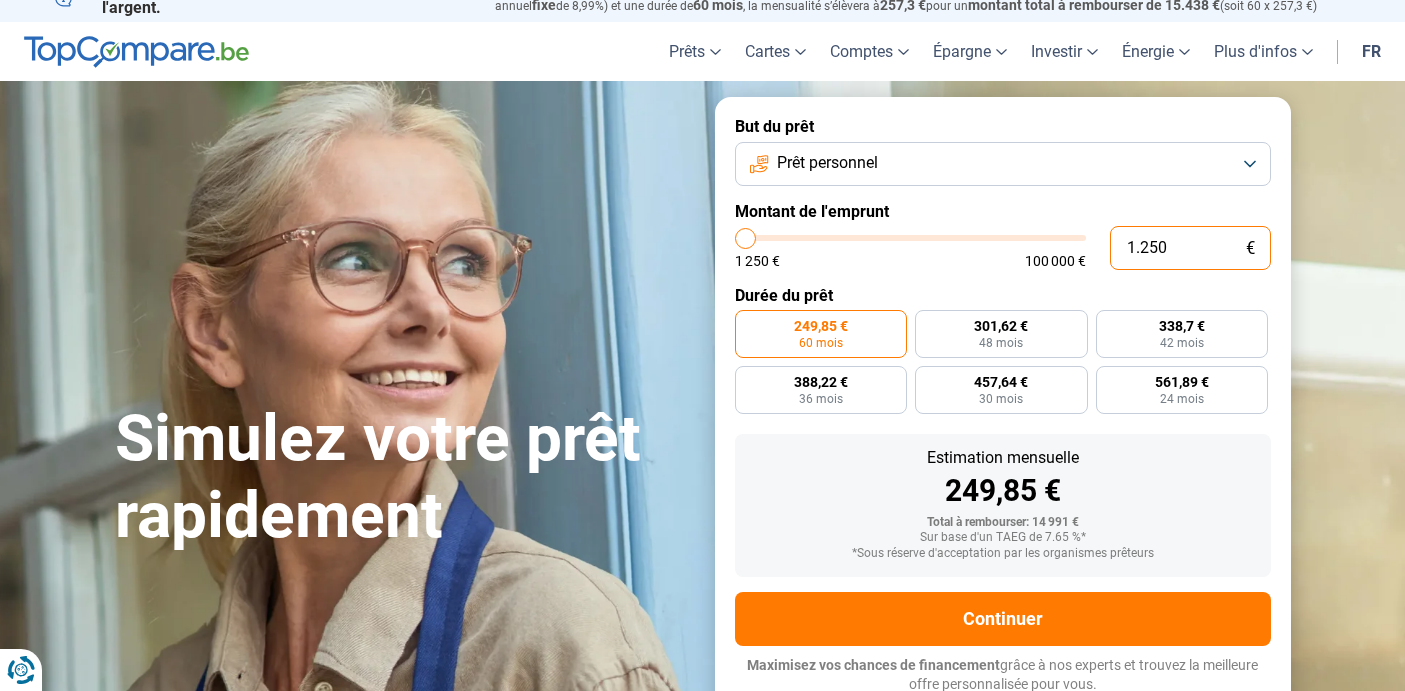 type on "125" 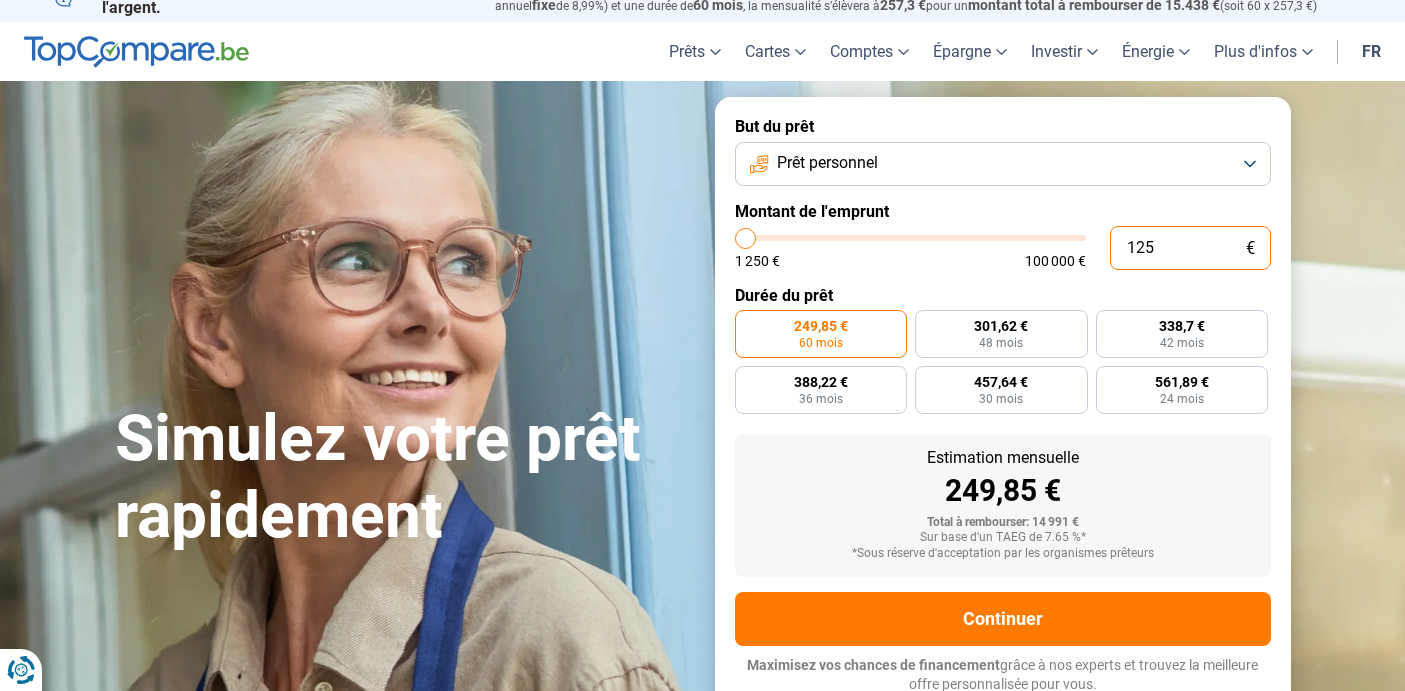 type on "12" 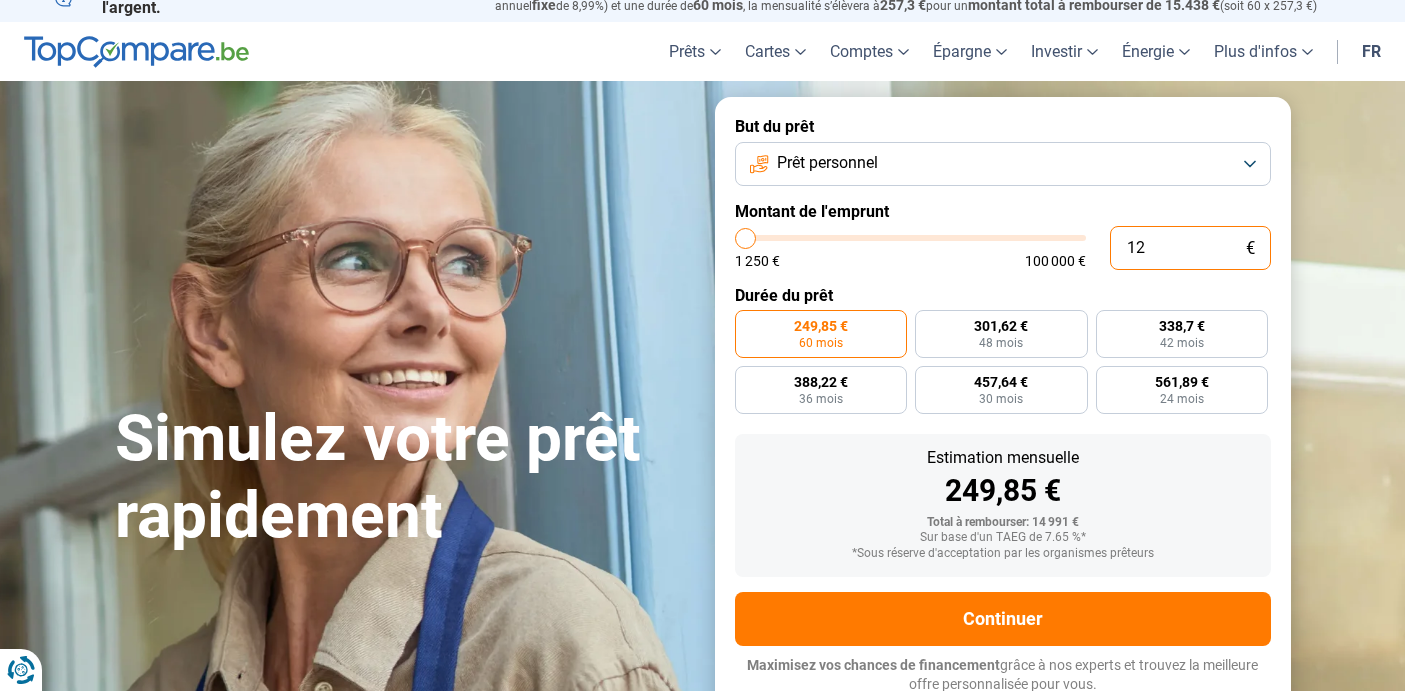 type on "1" 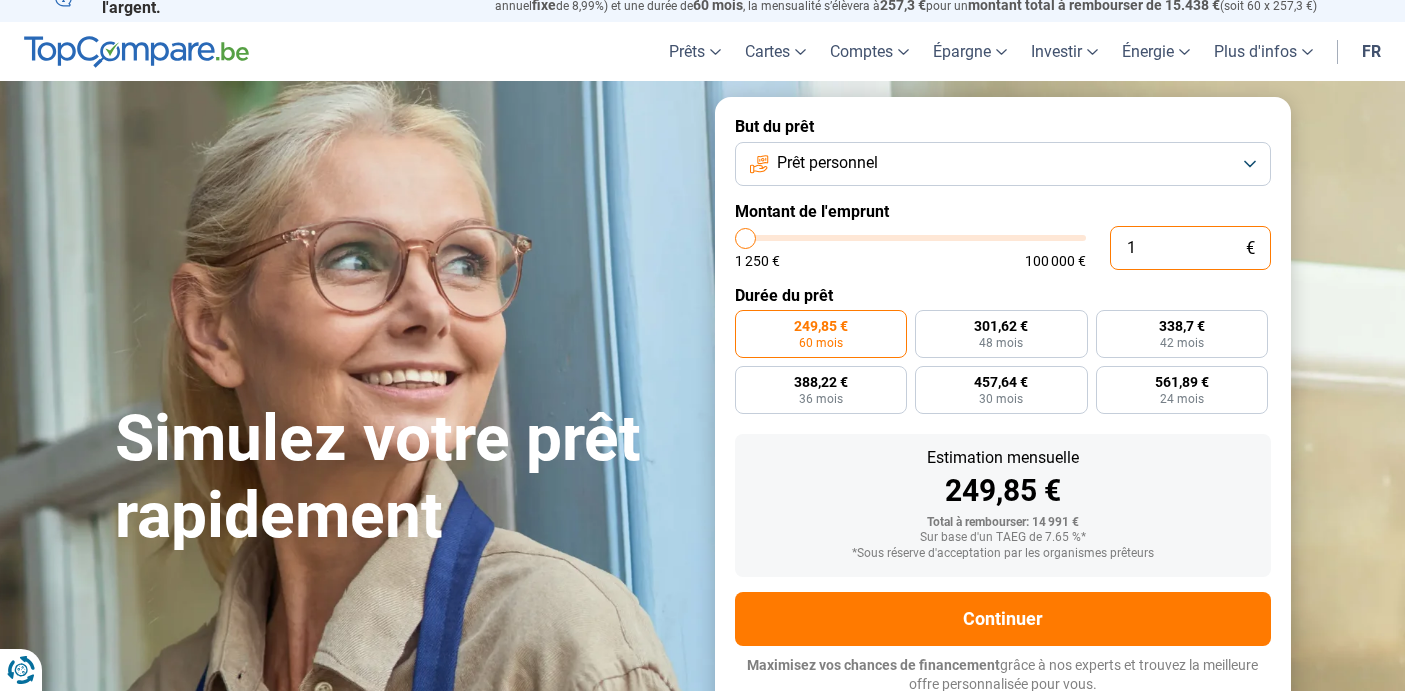 type on "0" 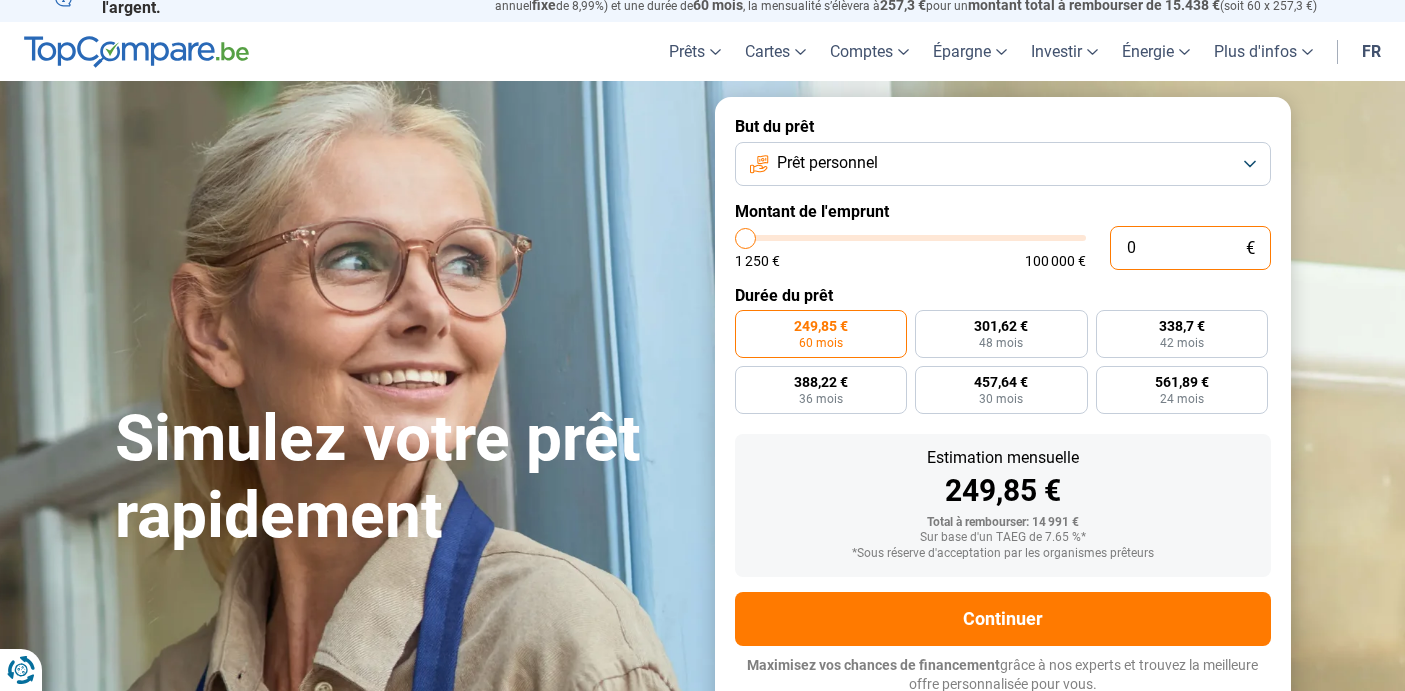 type on "5" 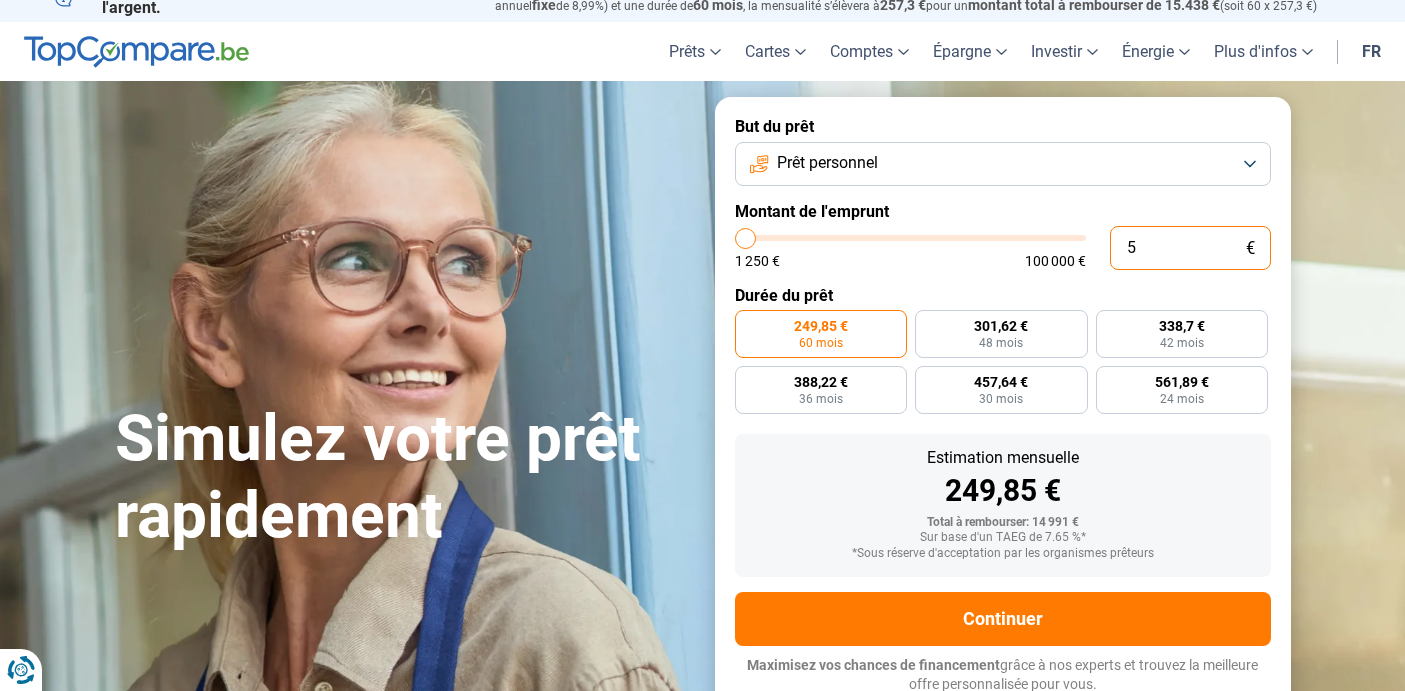 type on "50" 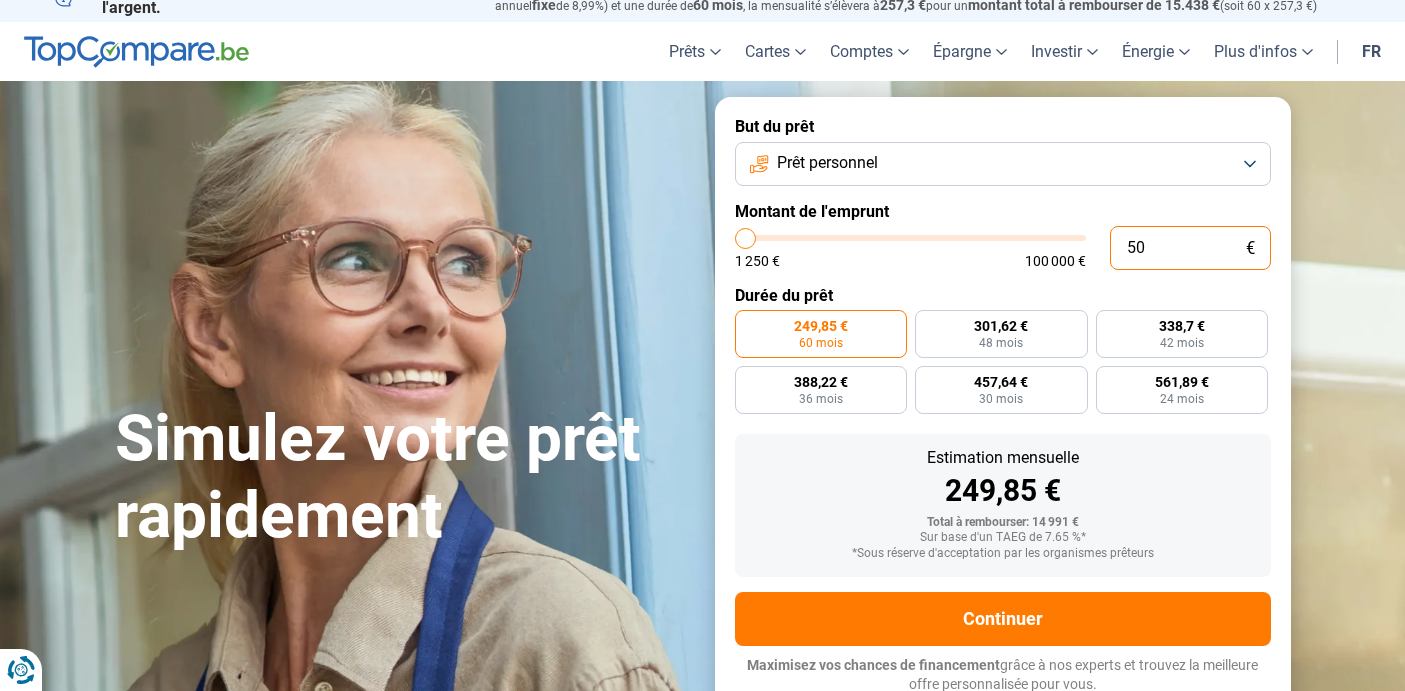 type on "500" 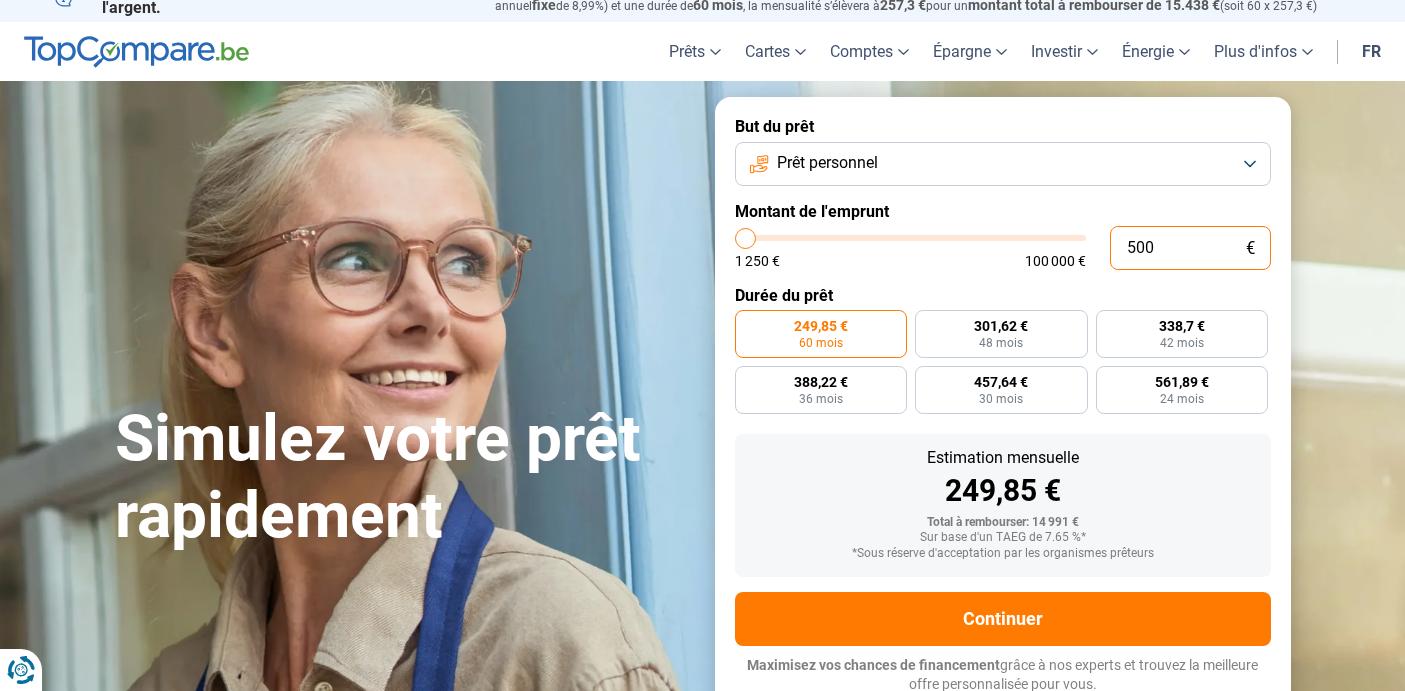 type on "5.000" 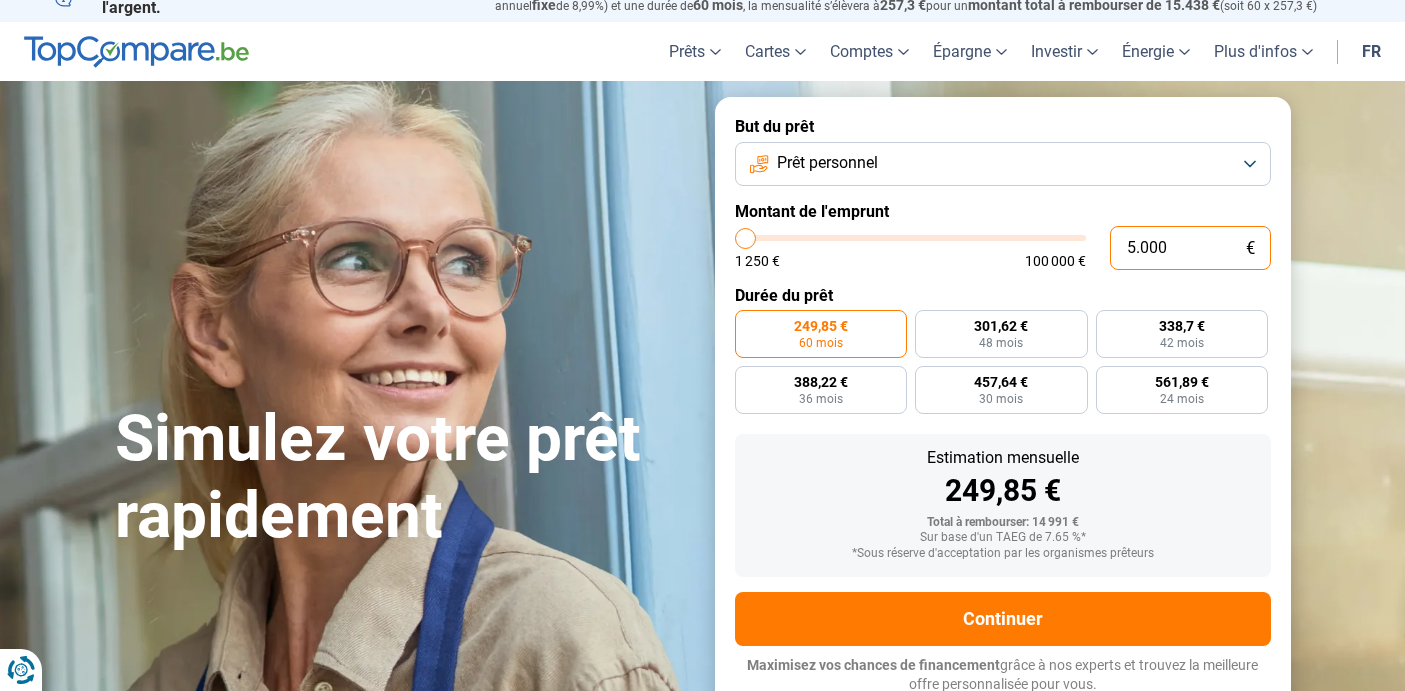 type on "5000" 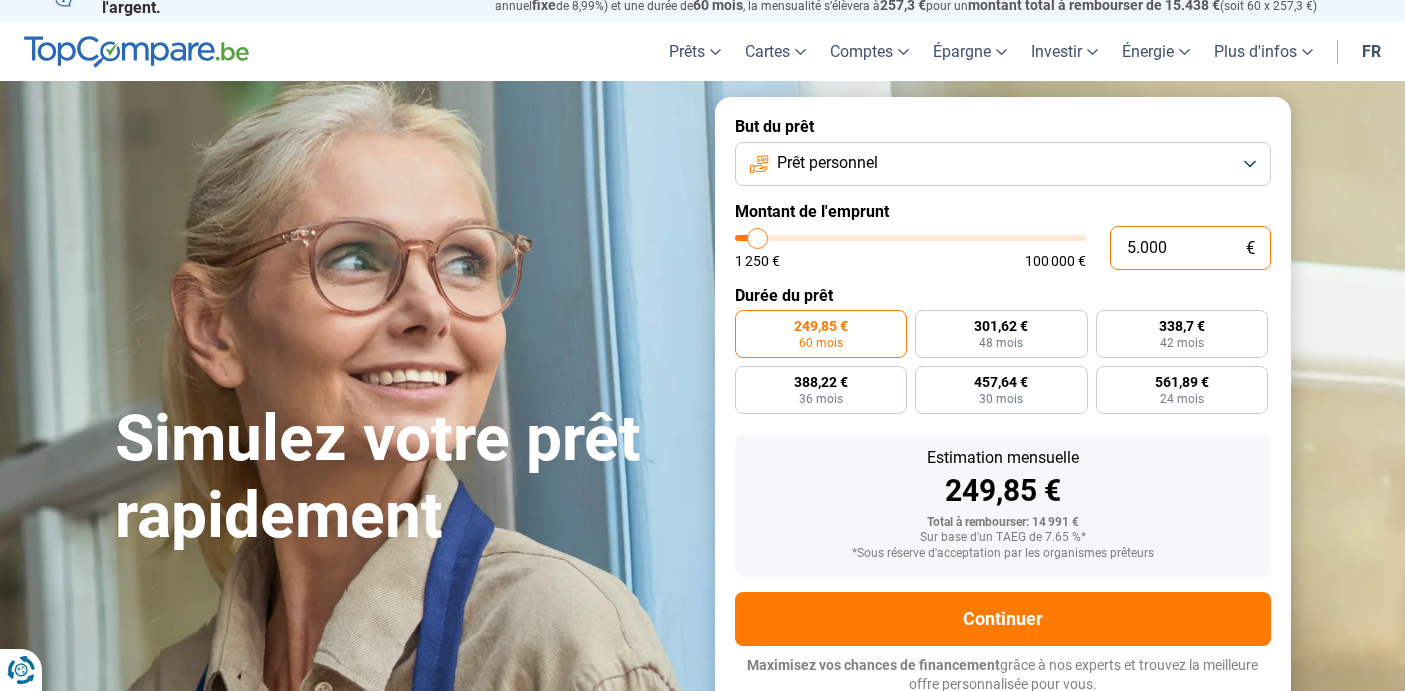 type on "50.000" 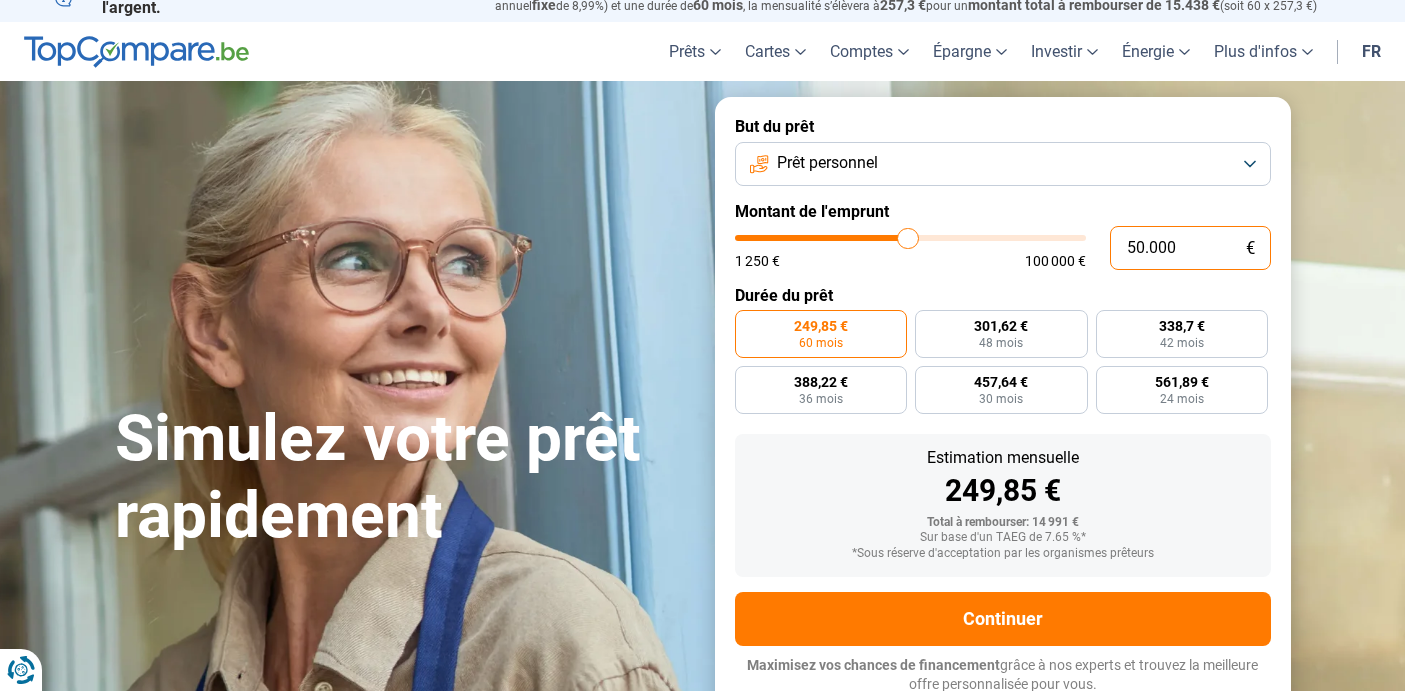 radio on "false" 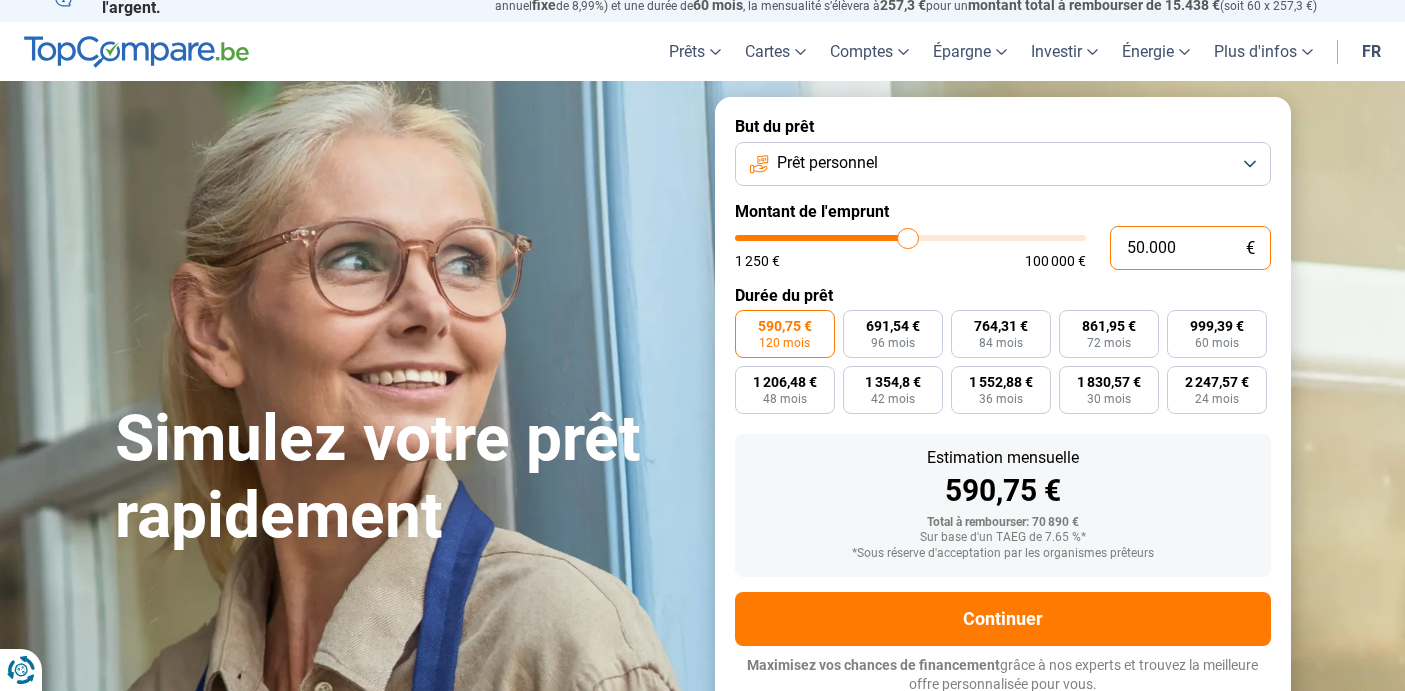 type on "5.000" 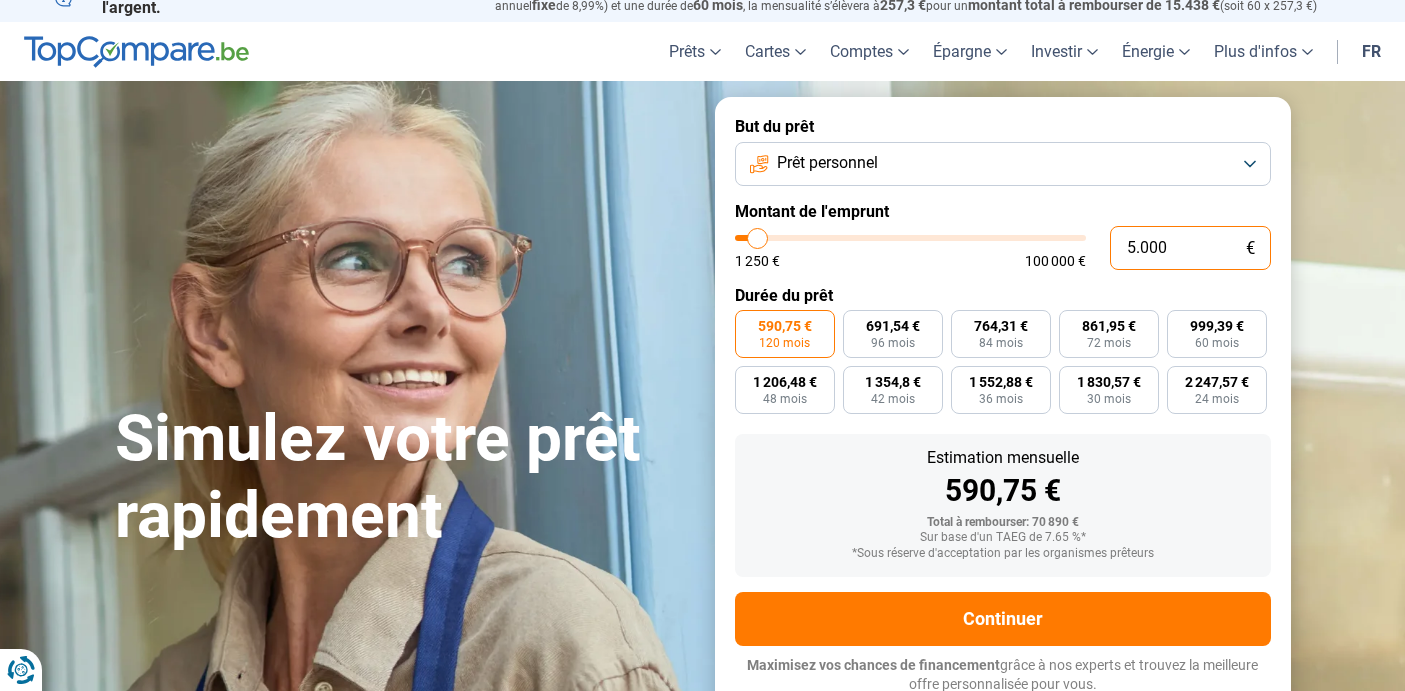 type on "0" 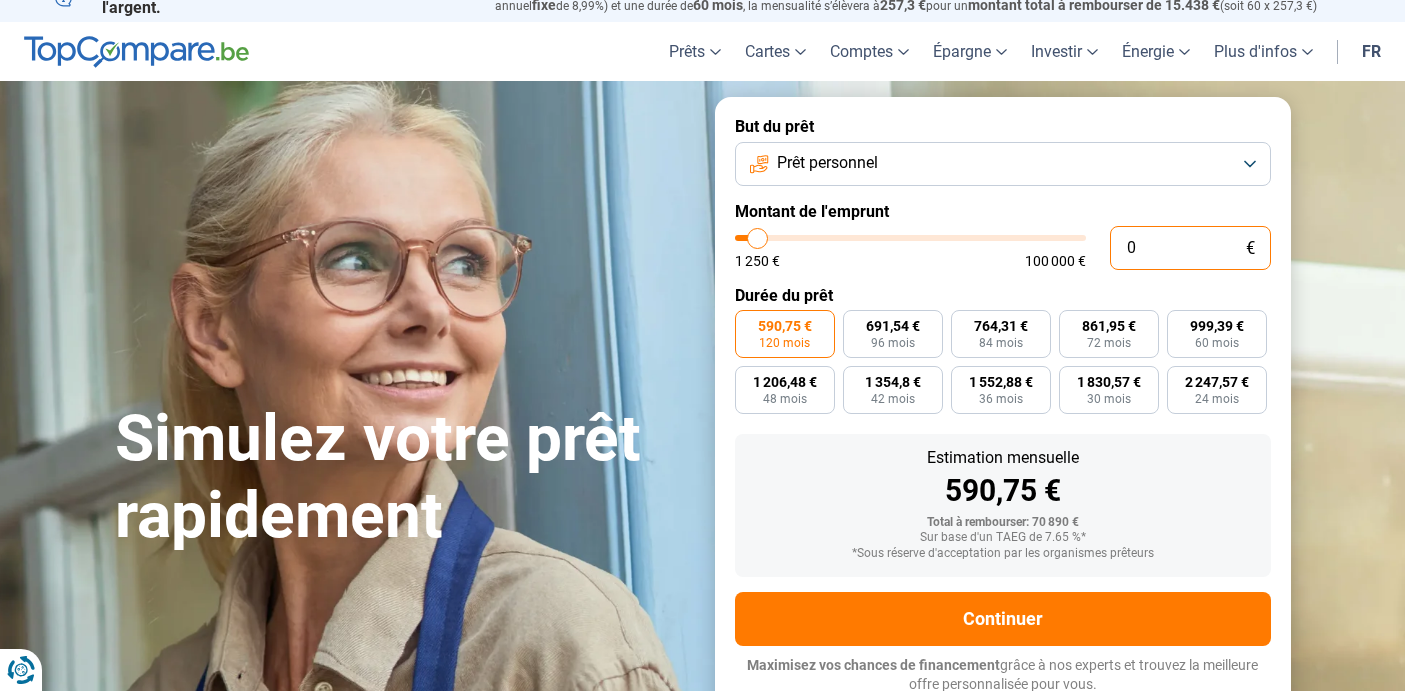 type on "1250" 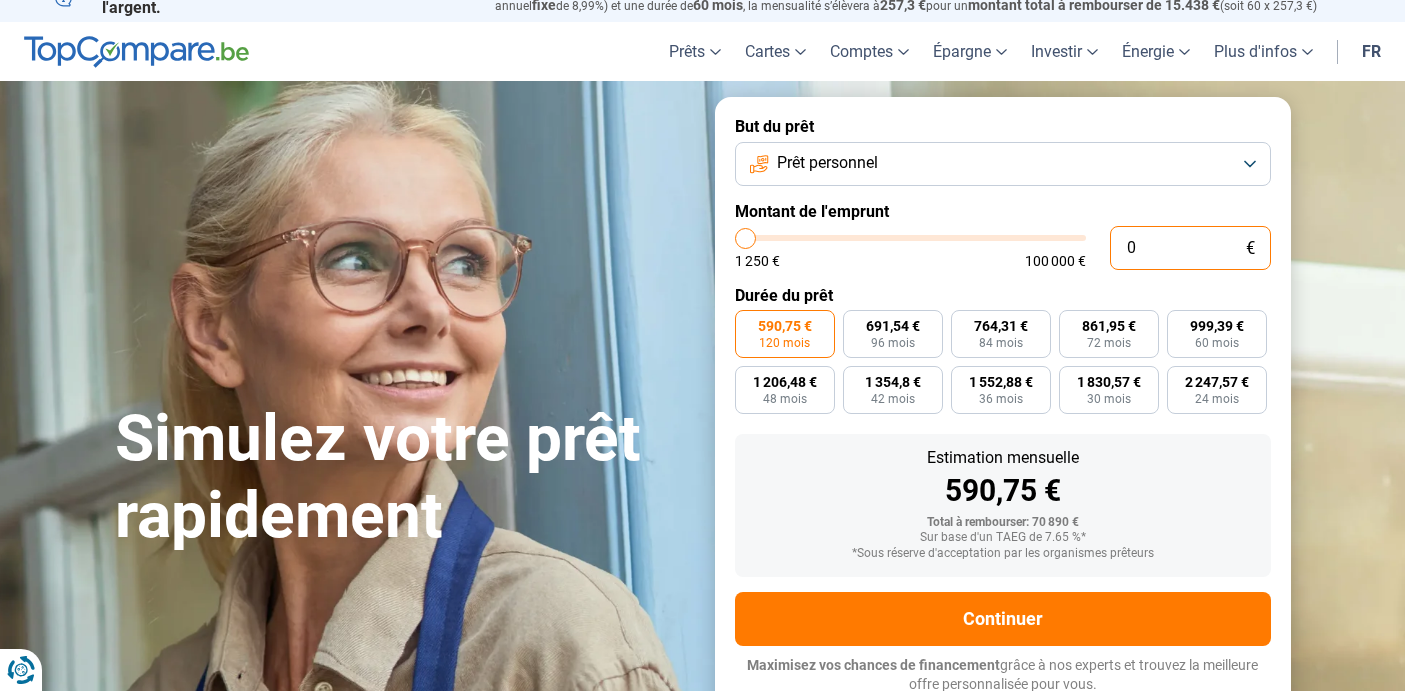 type on "1.250" 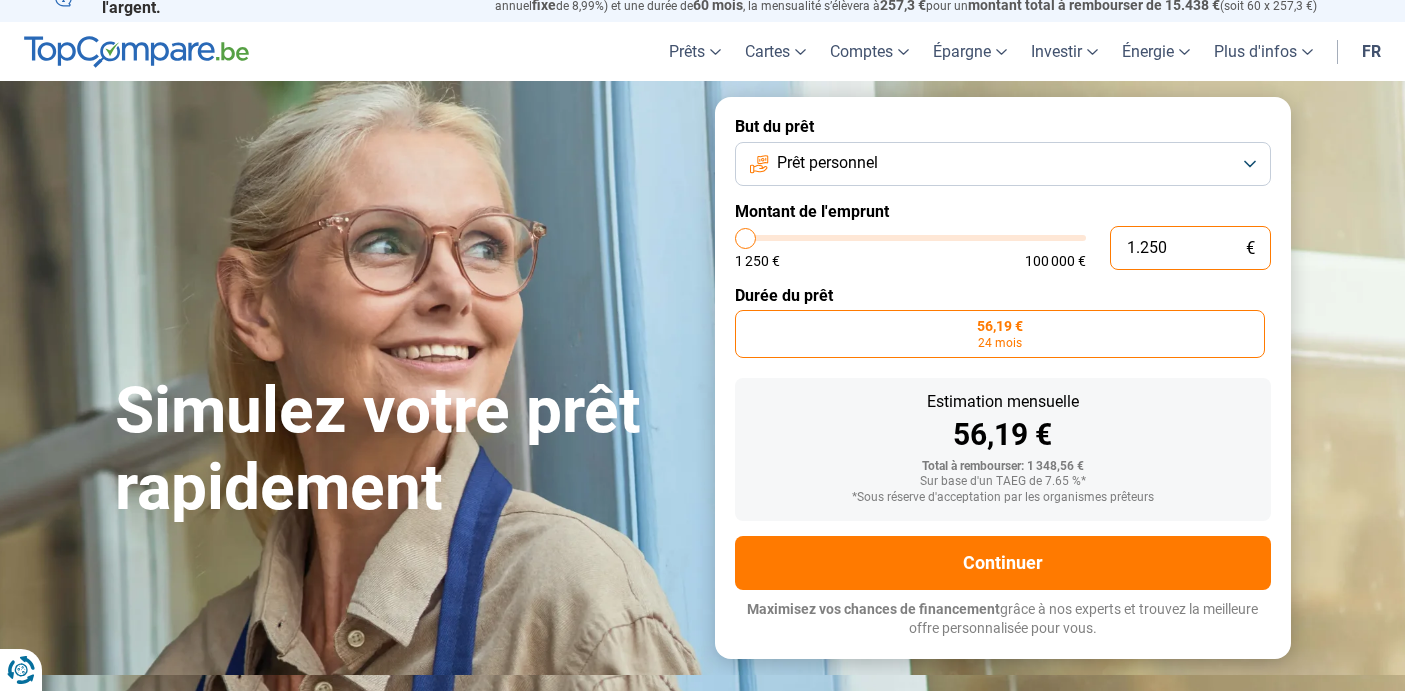 type on "12.502" 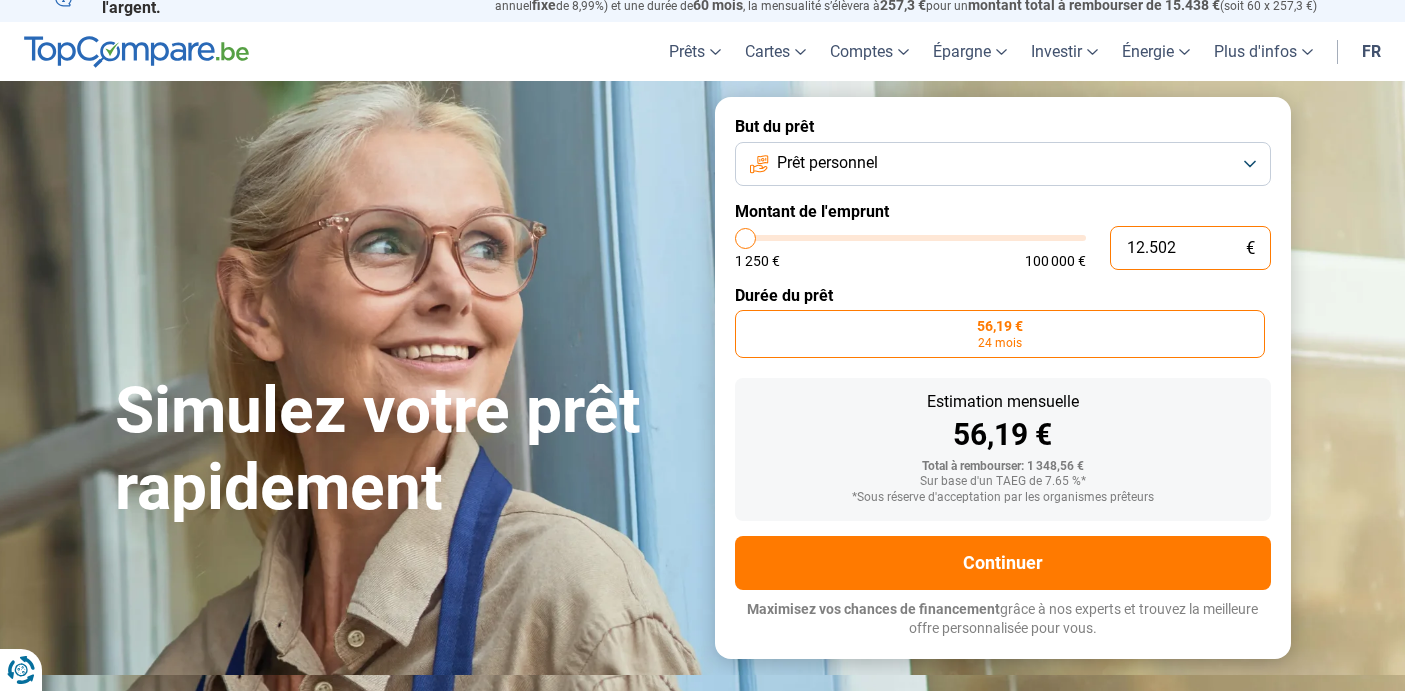 type on "12500" 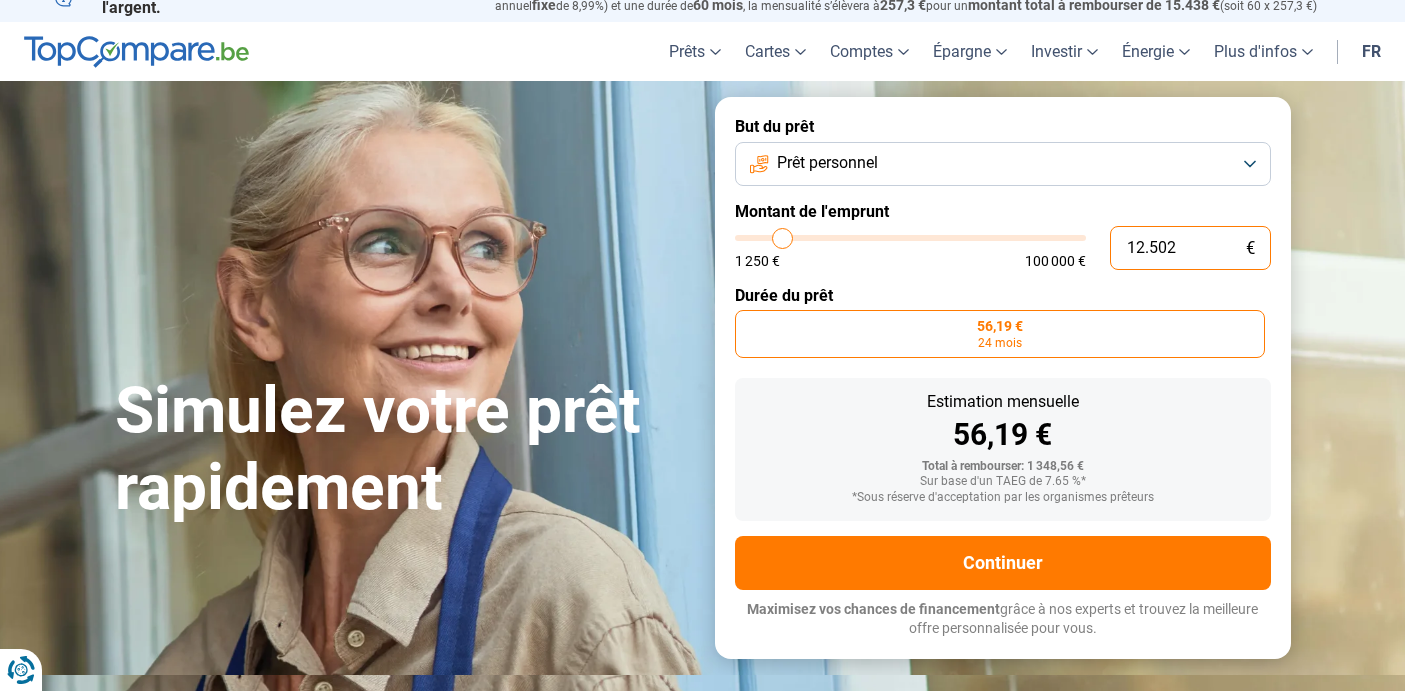scroll, scrollTop: 0, scrollLeft: 0, axis: both 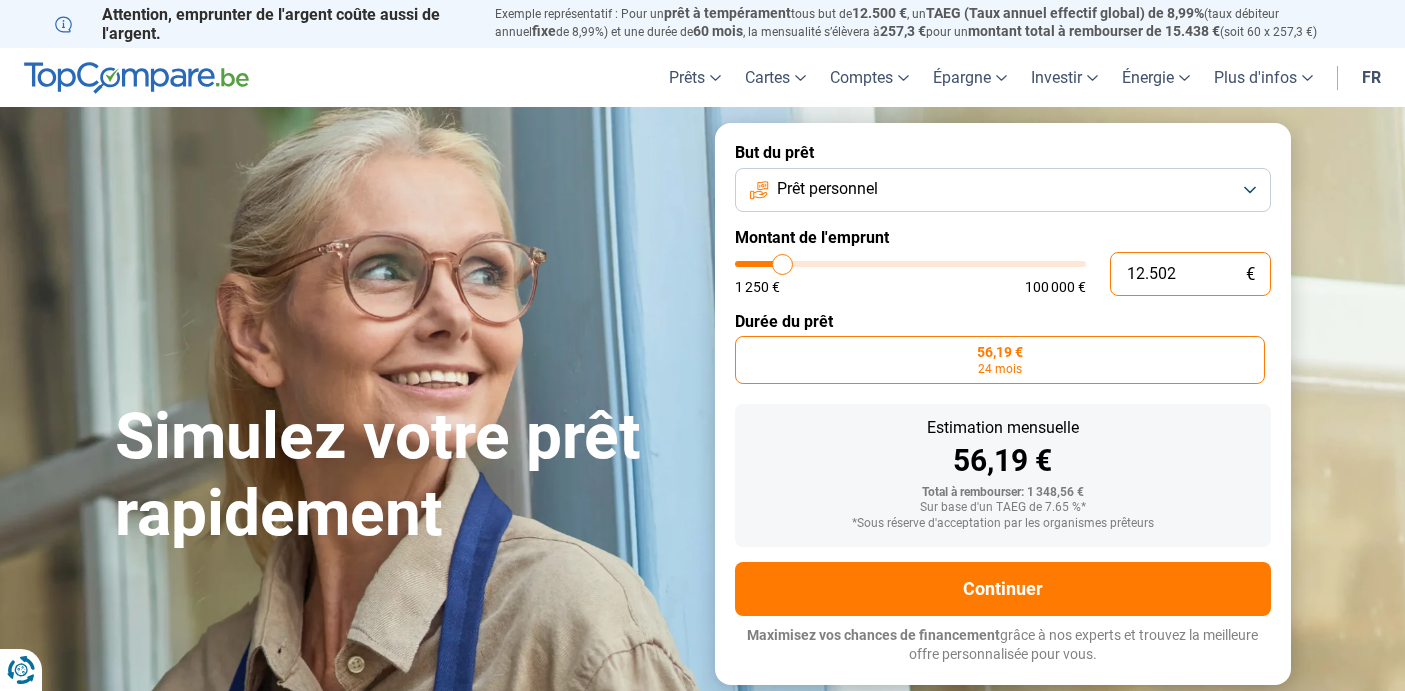 type on "125.025" 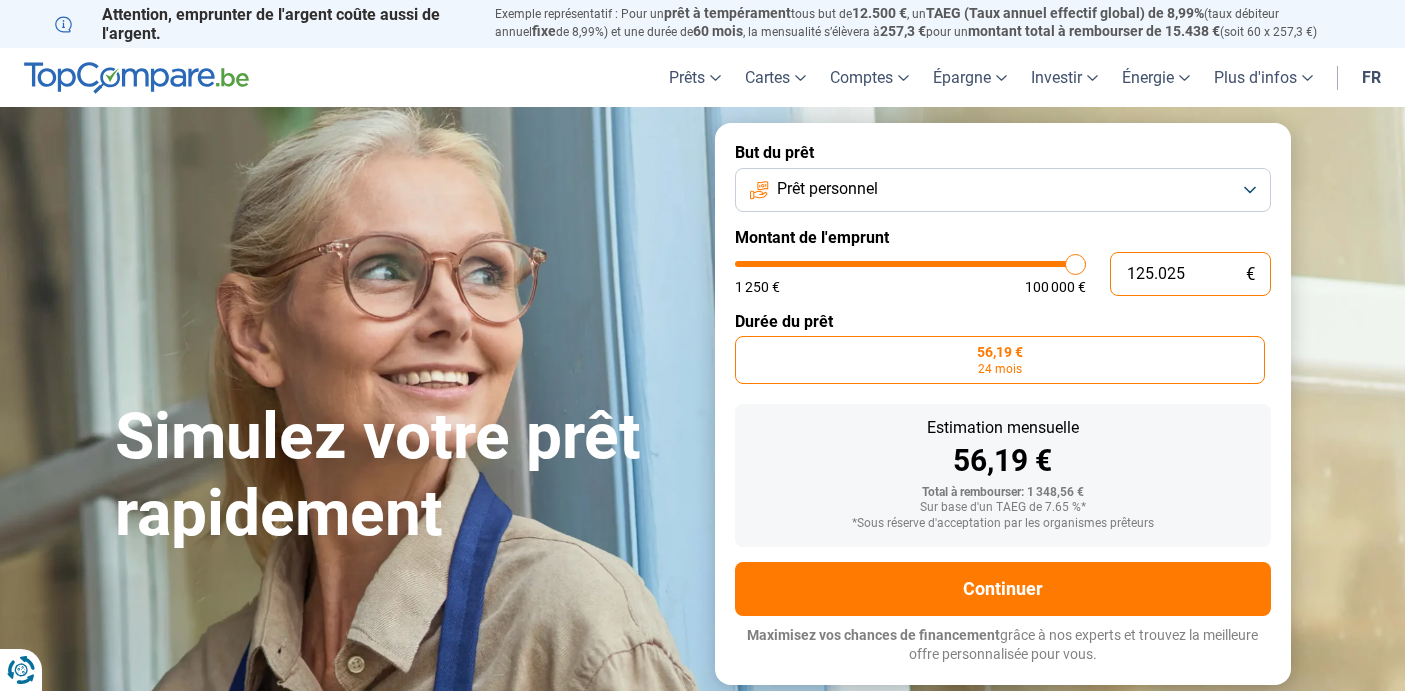 type on "12.502" 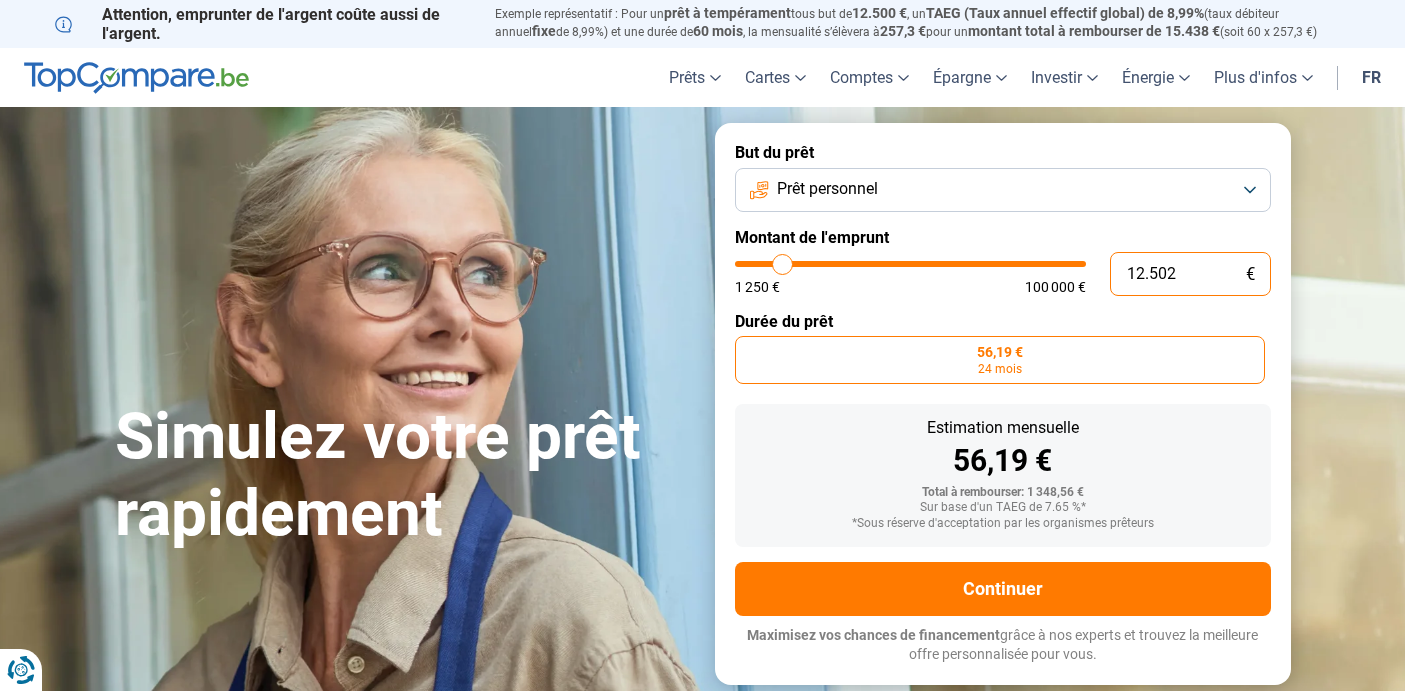 type on "1.250" 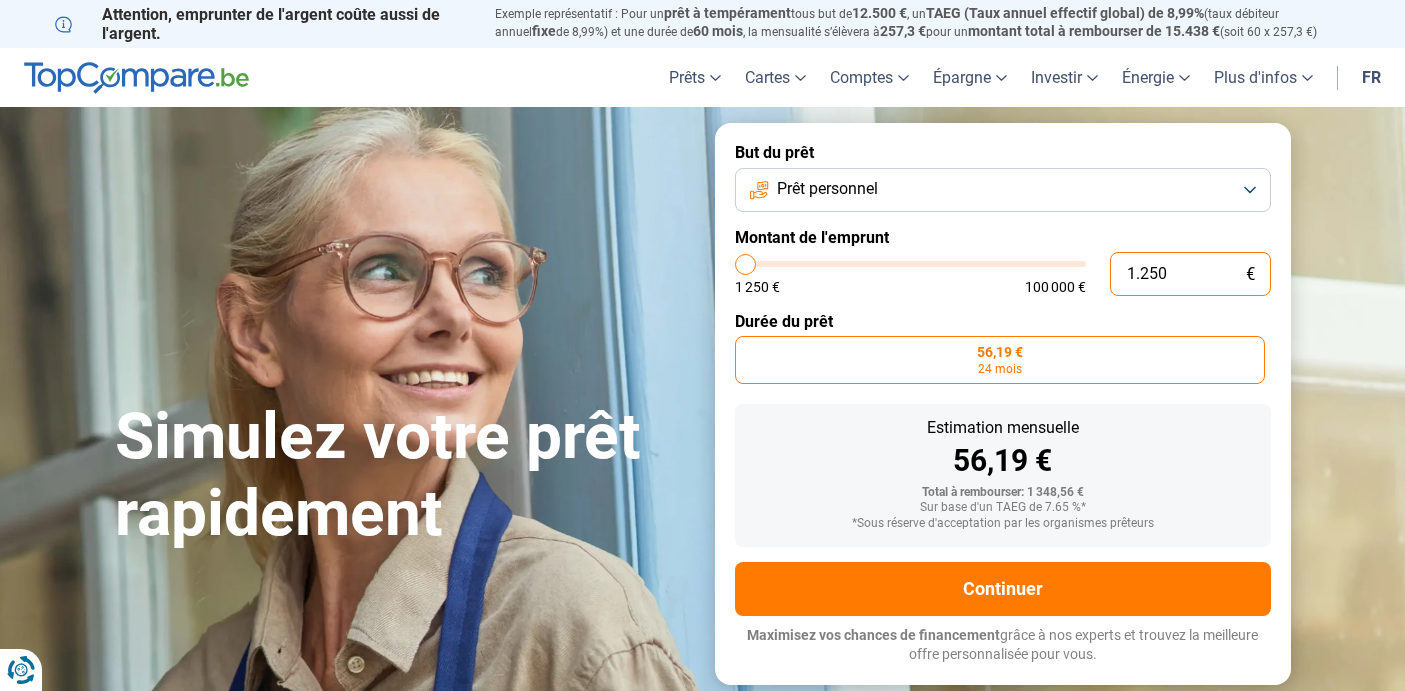 type on "125" 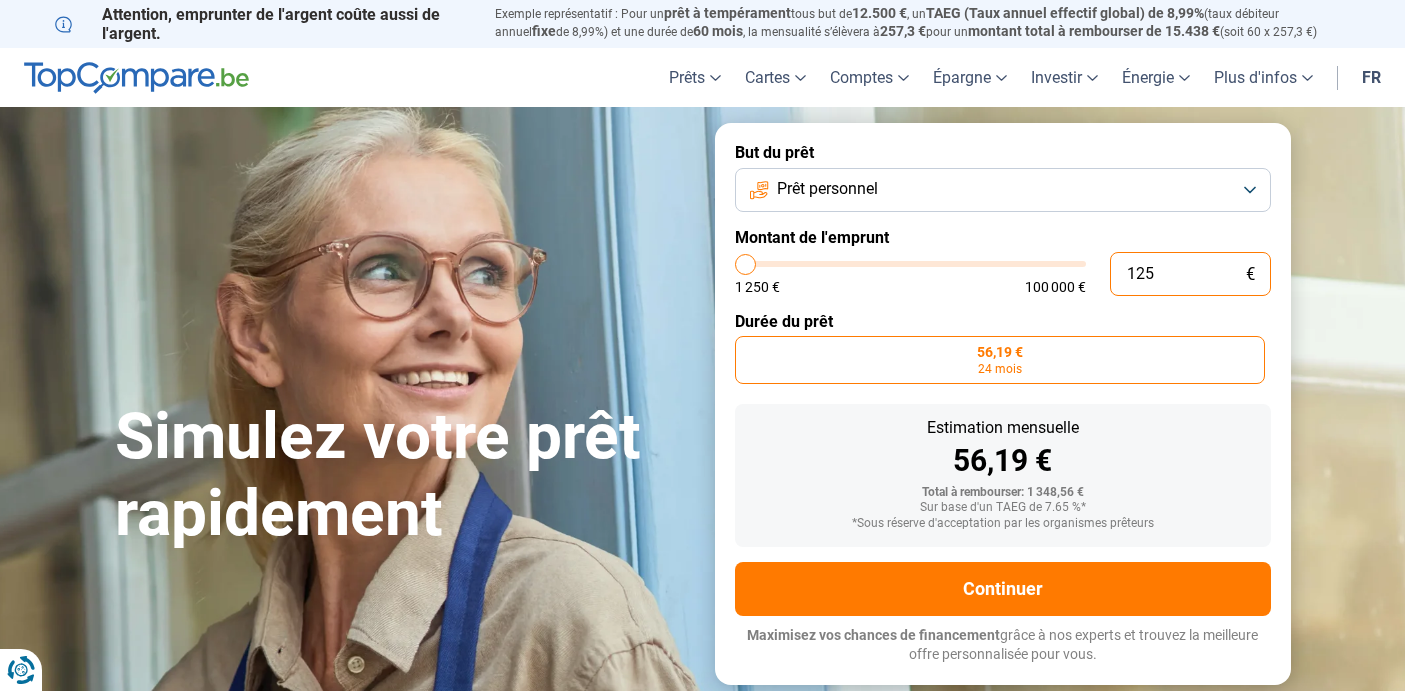 type on "12" 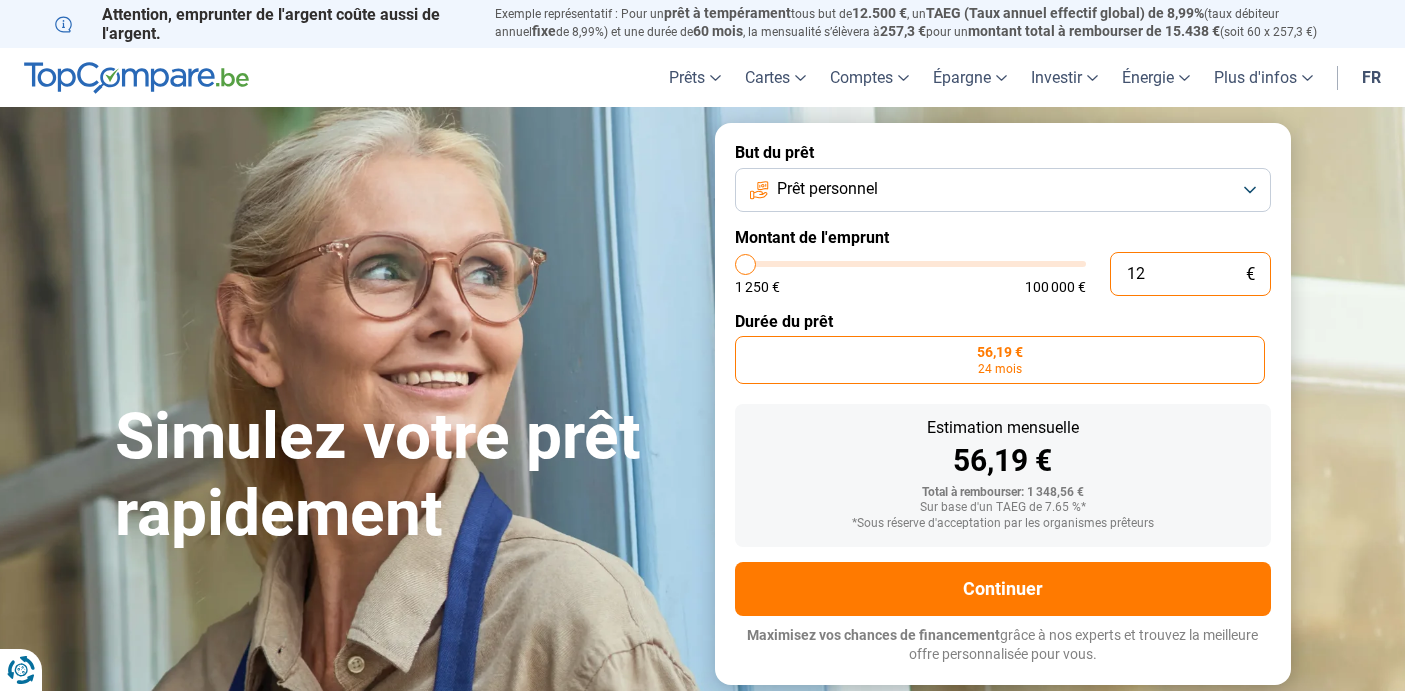 type on "1" 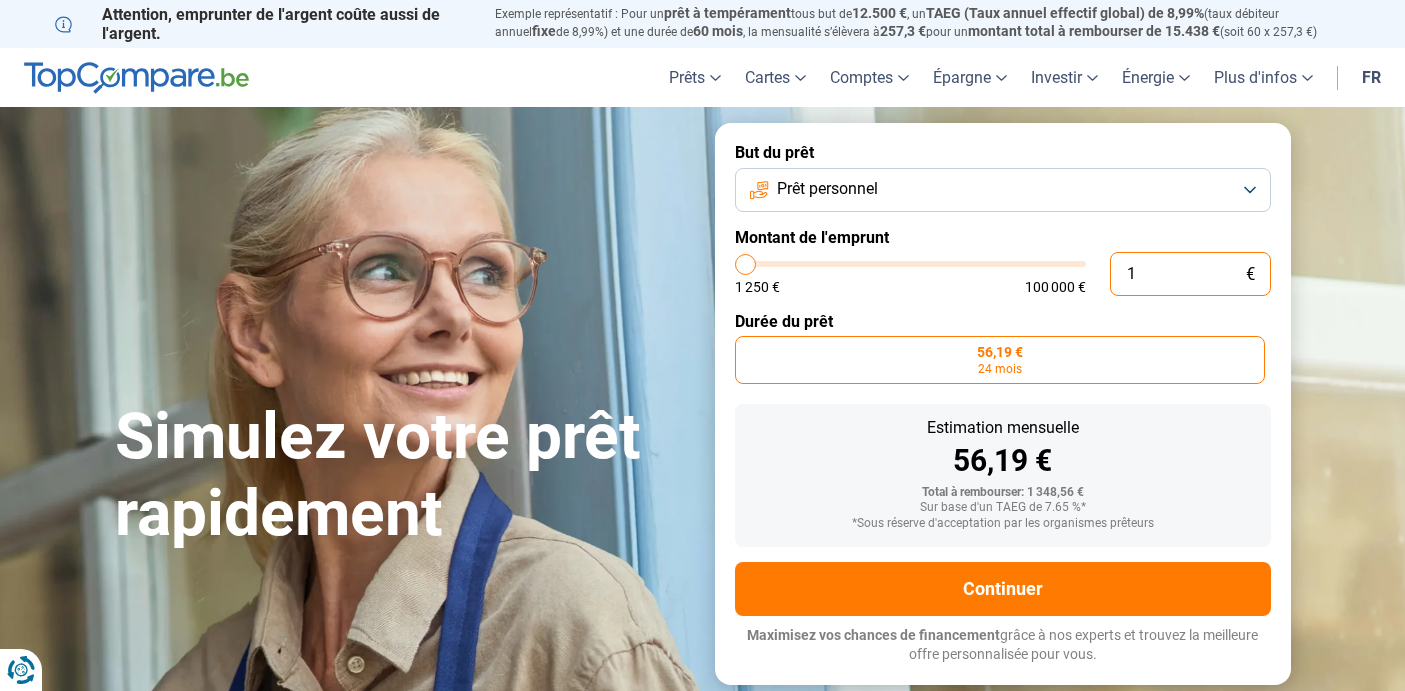 type on "0" 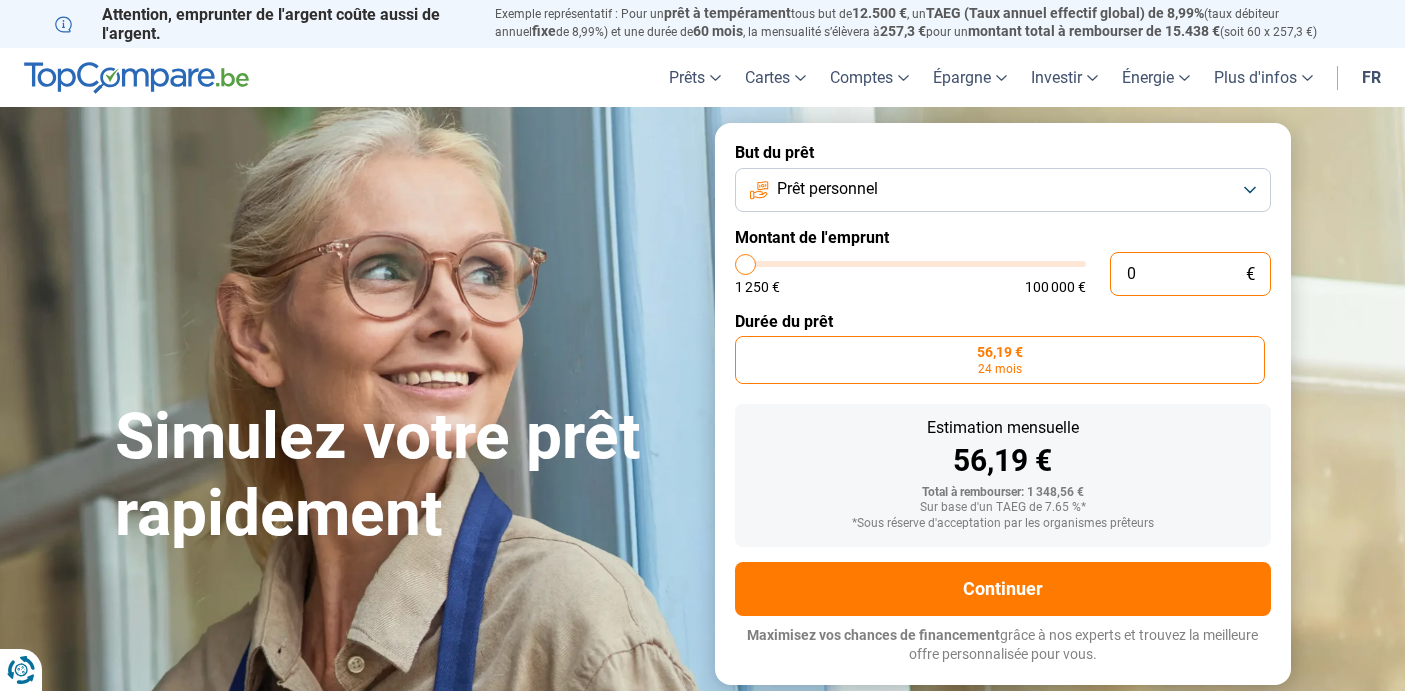 type on "2" 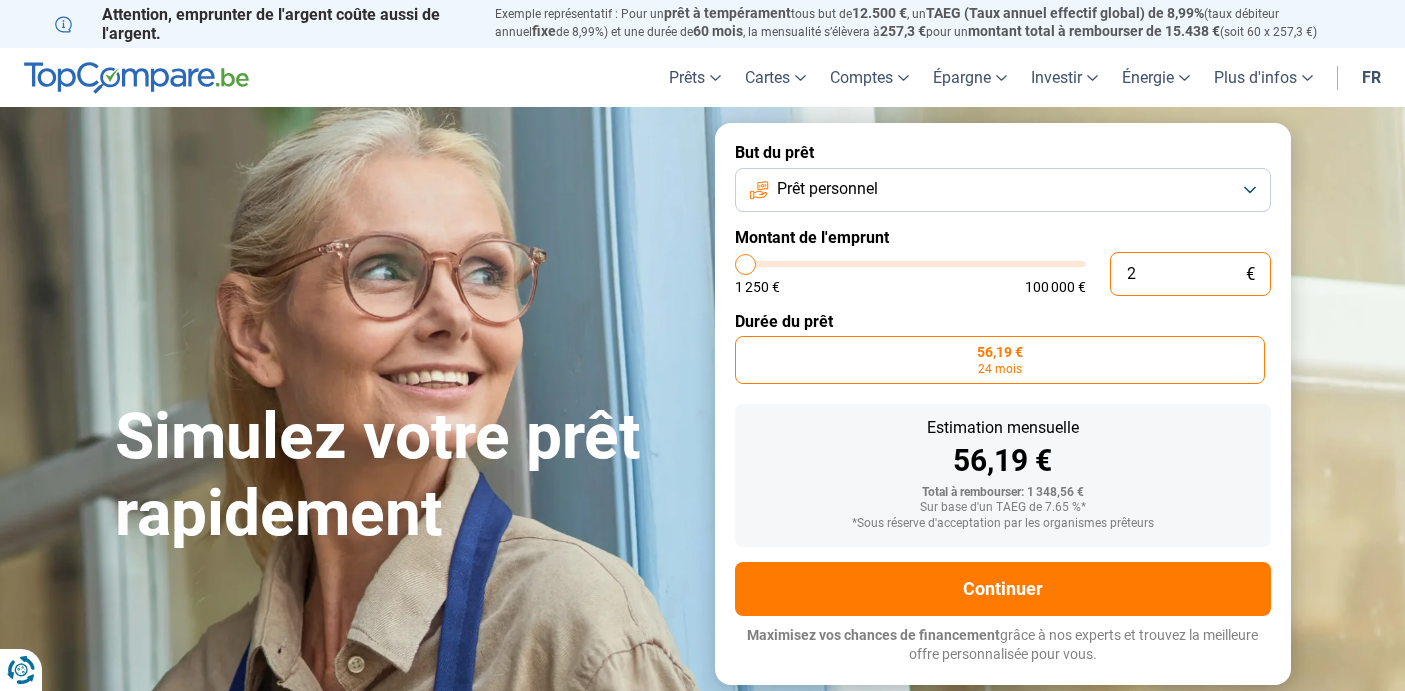 type on "25" 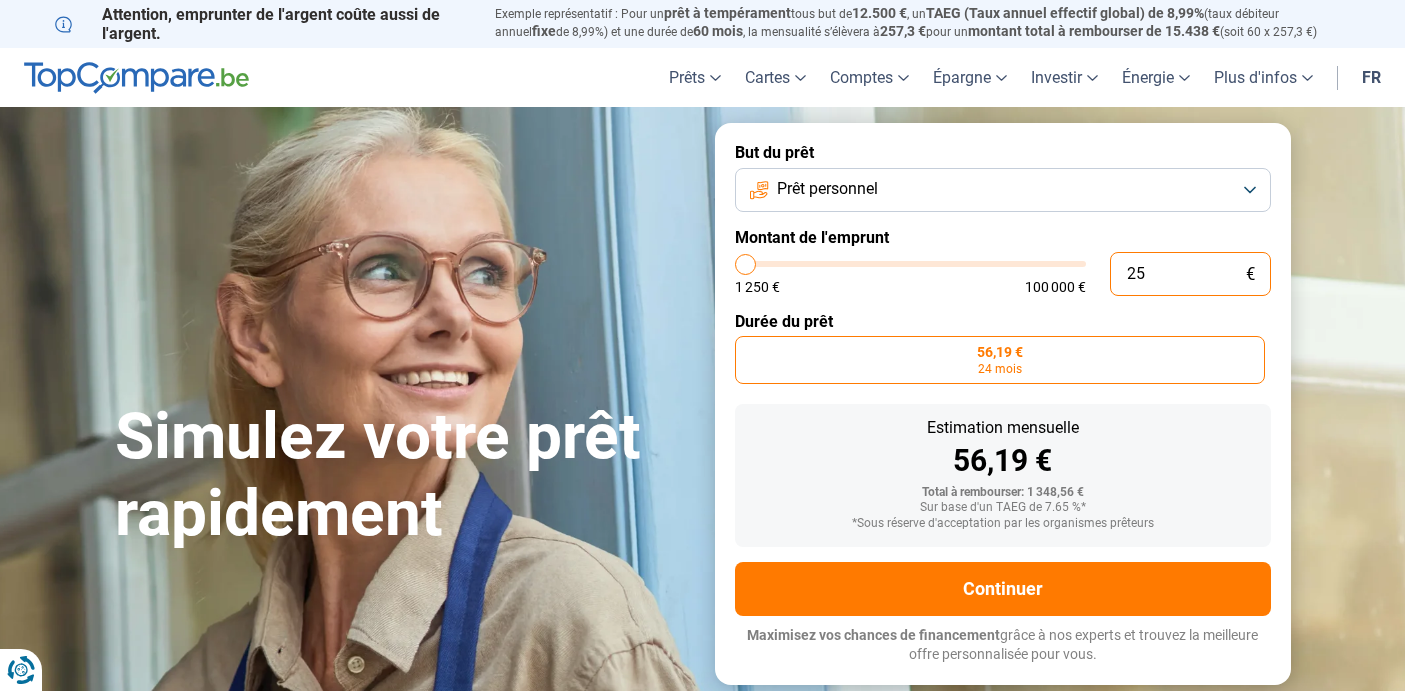 type on "250" 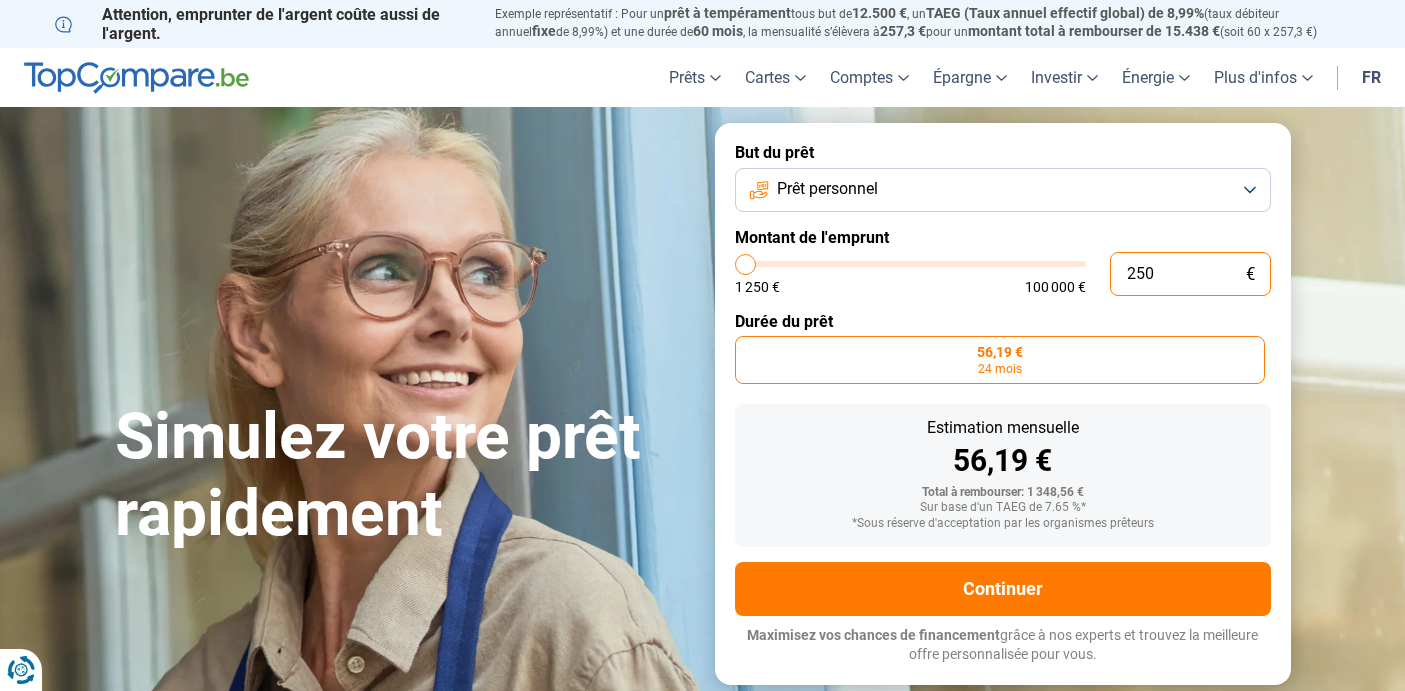 type on "2.500" 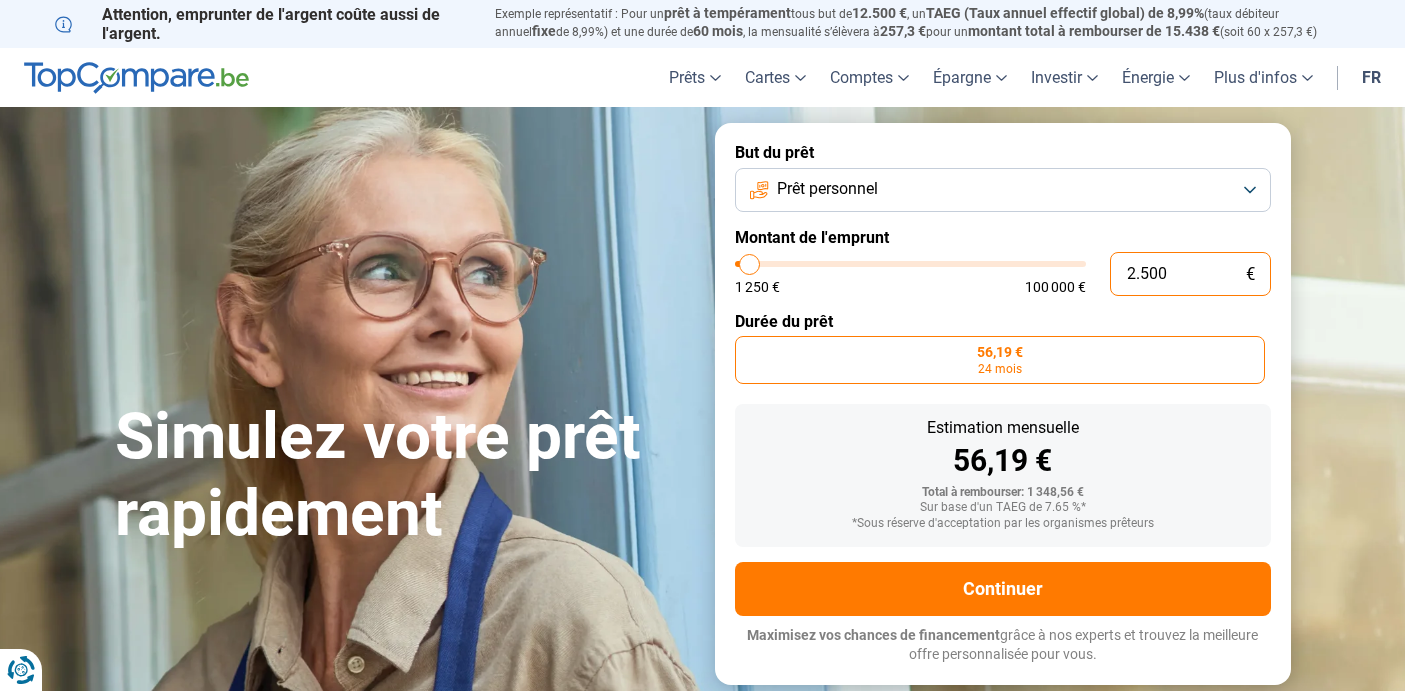 type on "25.000" 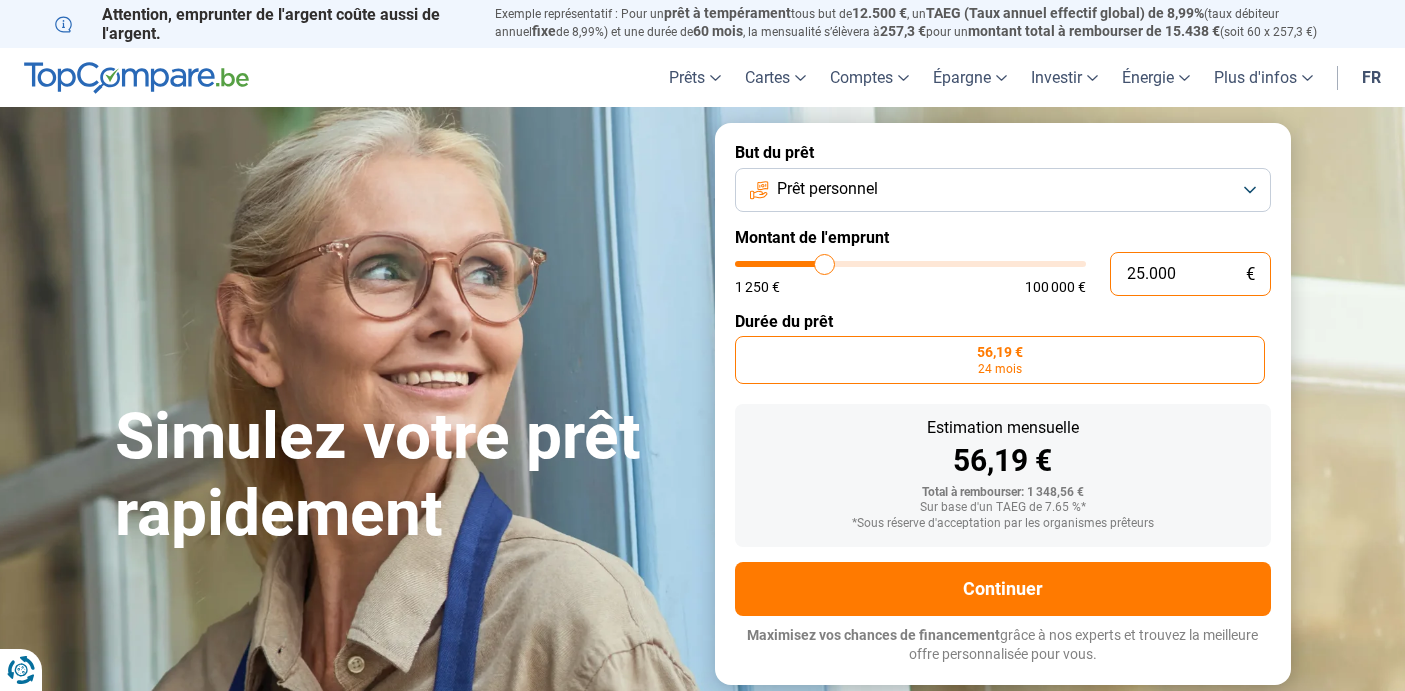 radio on "false" 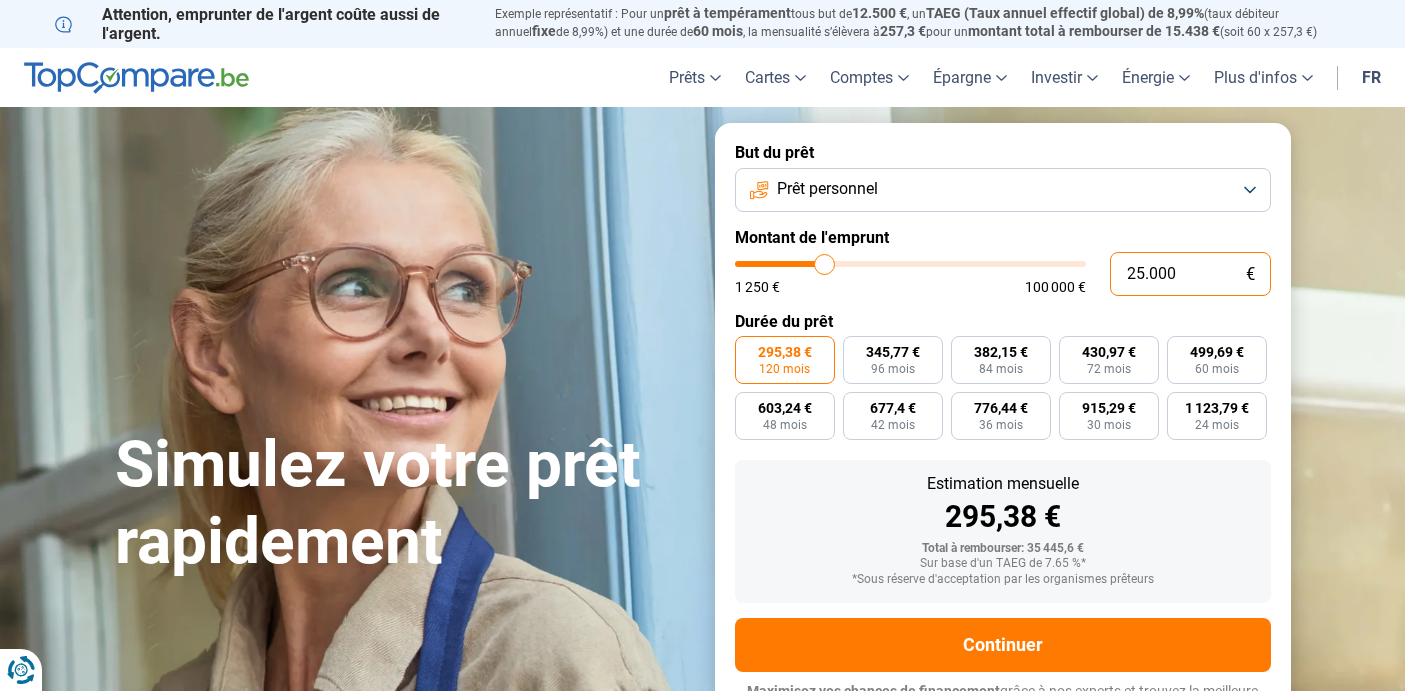 scroll, scrollTop: 26, scrollLeft: 0, axis: vertical 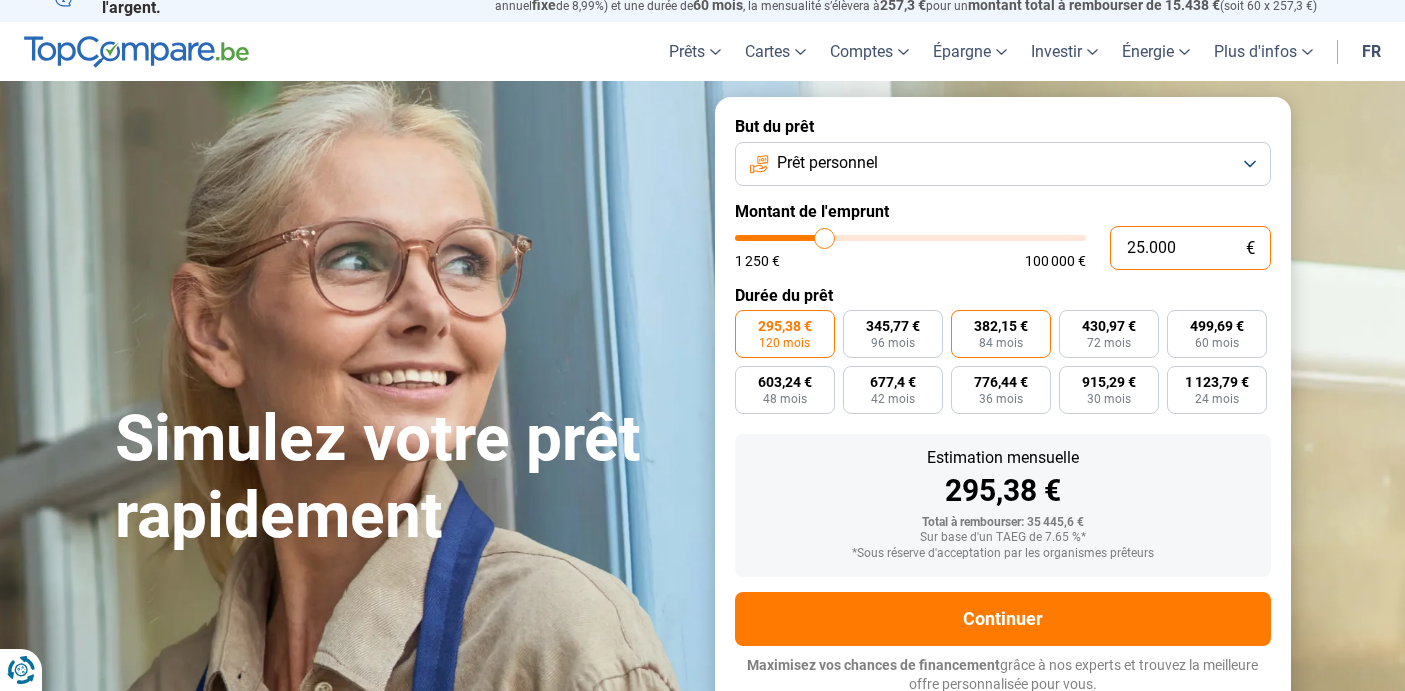 type on "25.000" 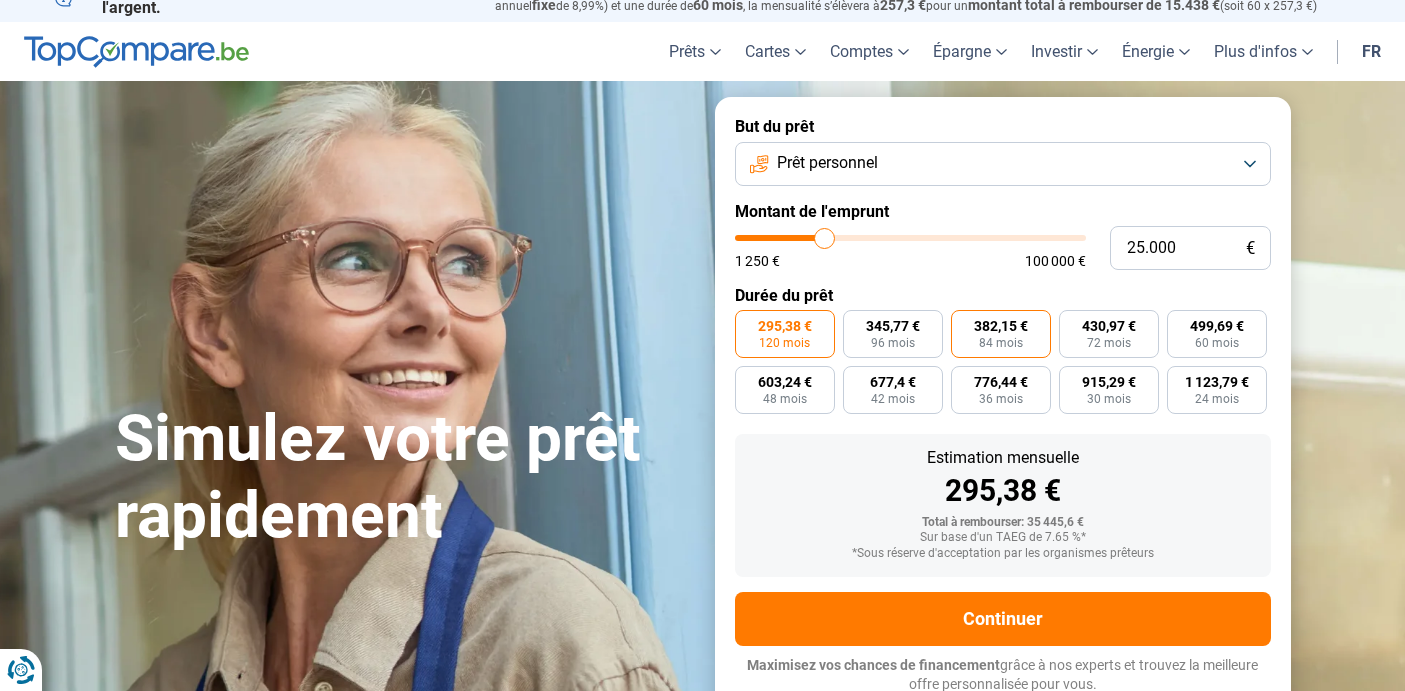 click on "84 mois" at bounding box center (1001, 343) 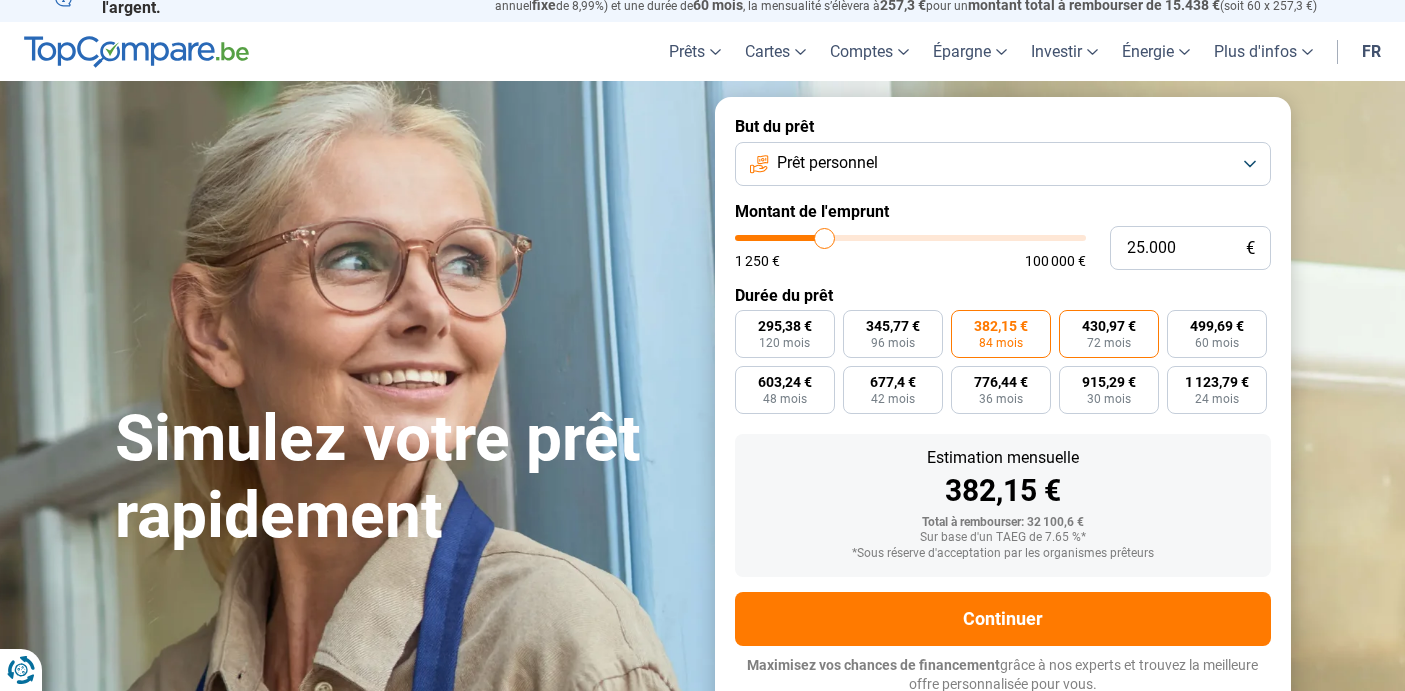 click on "430,97 €" at bounding box center (1109, 326) 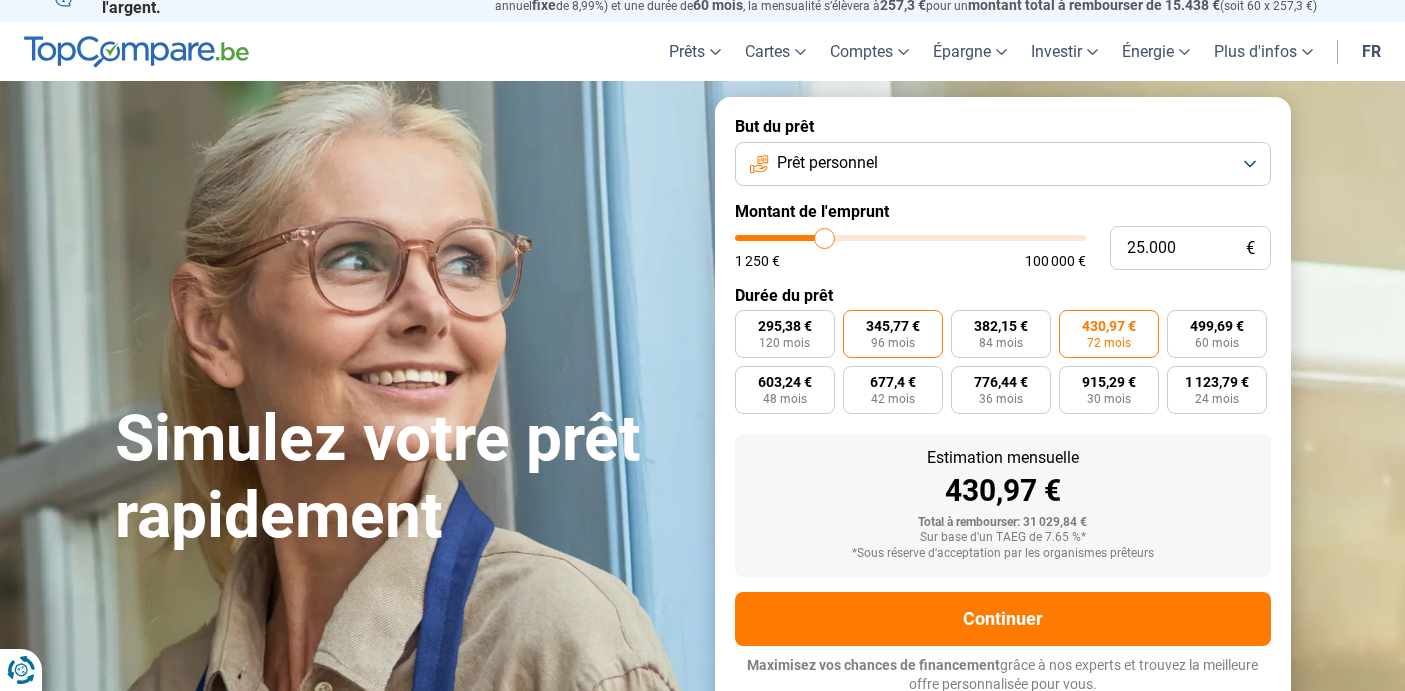 click on "345,77 €" at bounding box center [893, 326] 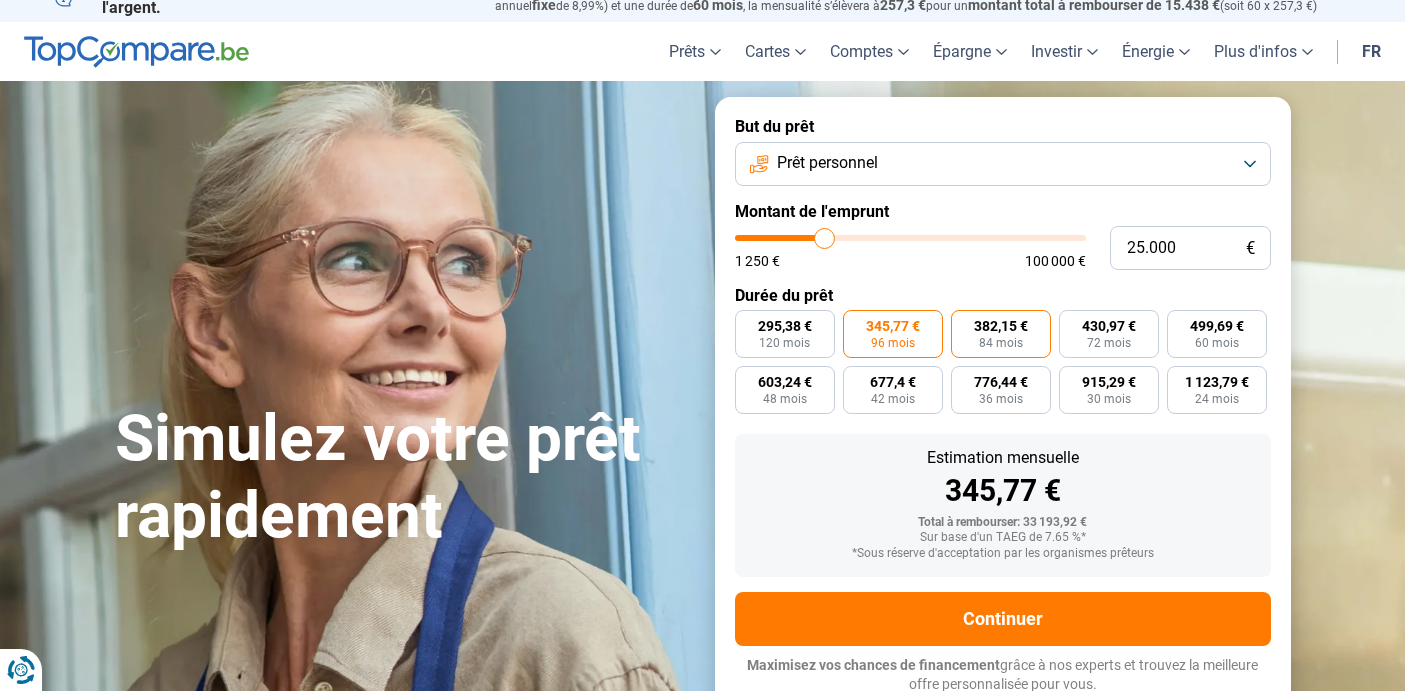 click on "382,15 € 84 mois" at bounding box center (1001, 334) 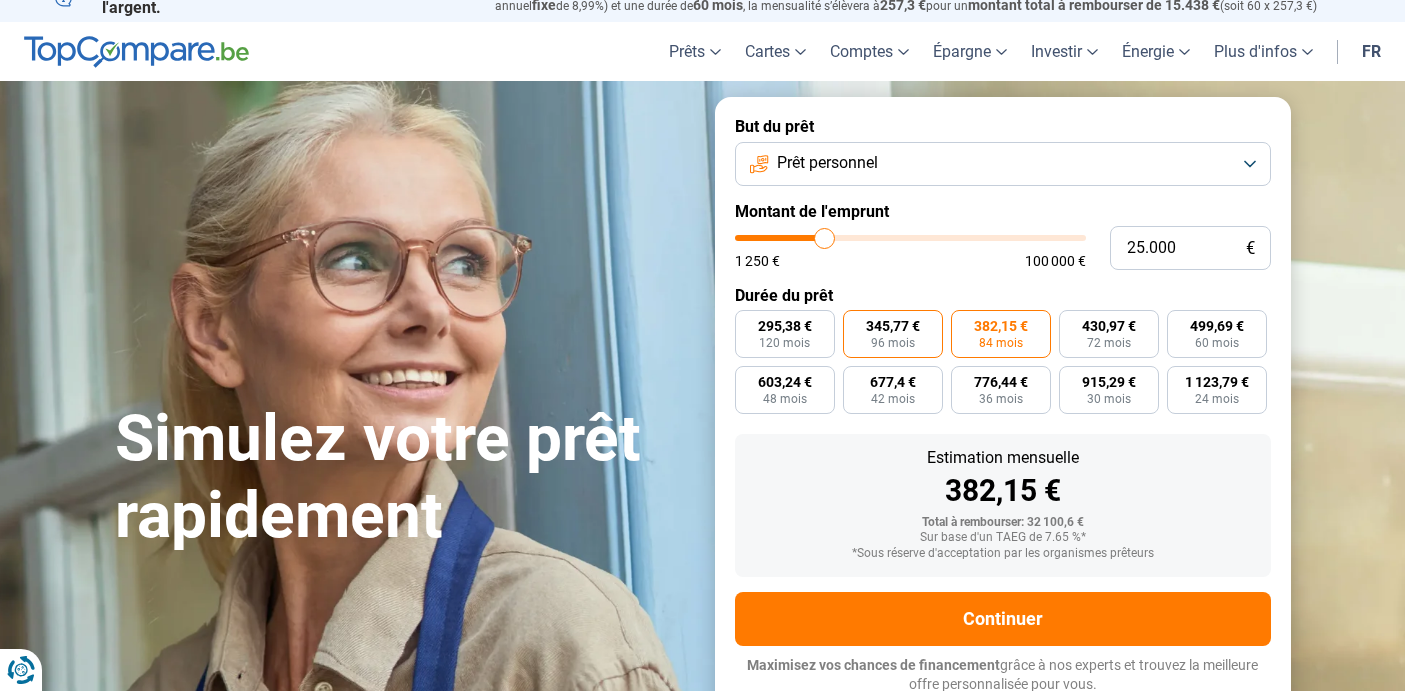 click on "345,77 €" at bounding box center [893, 326] 